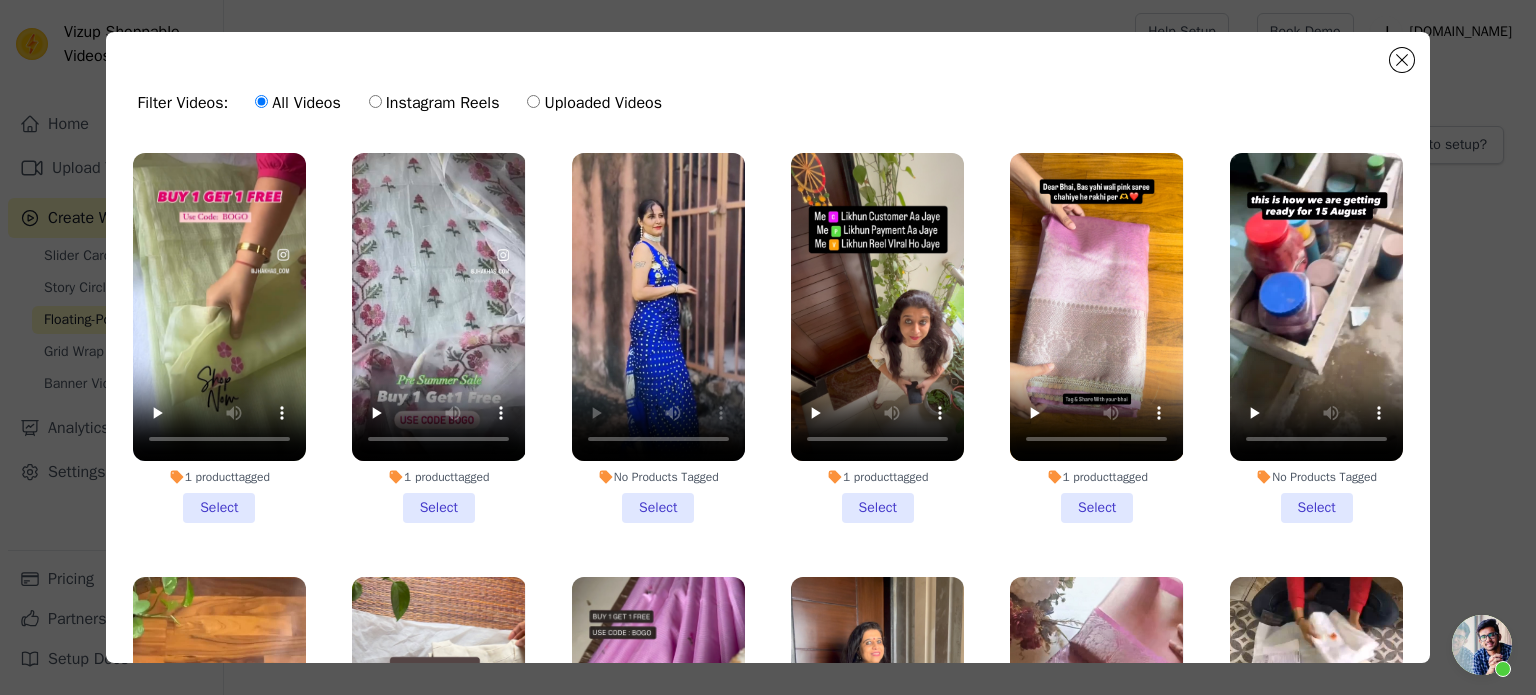 scroll, scrollTop: 0, scrollLeft: 0, axis: both 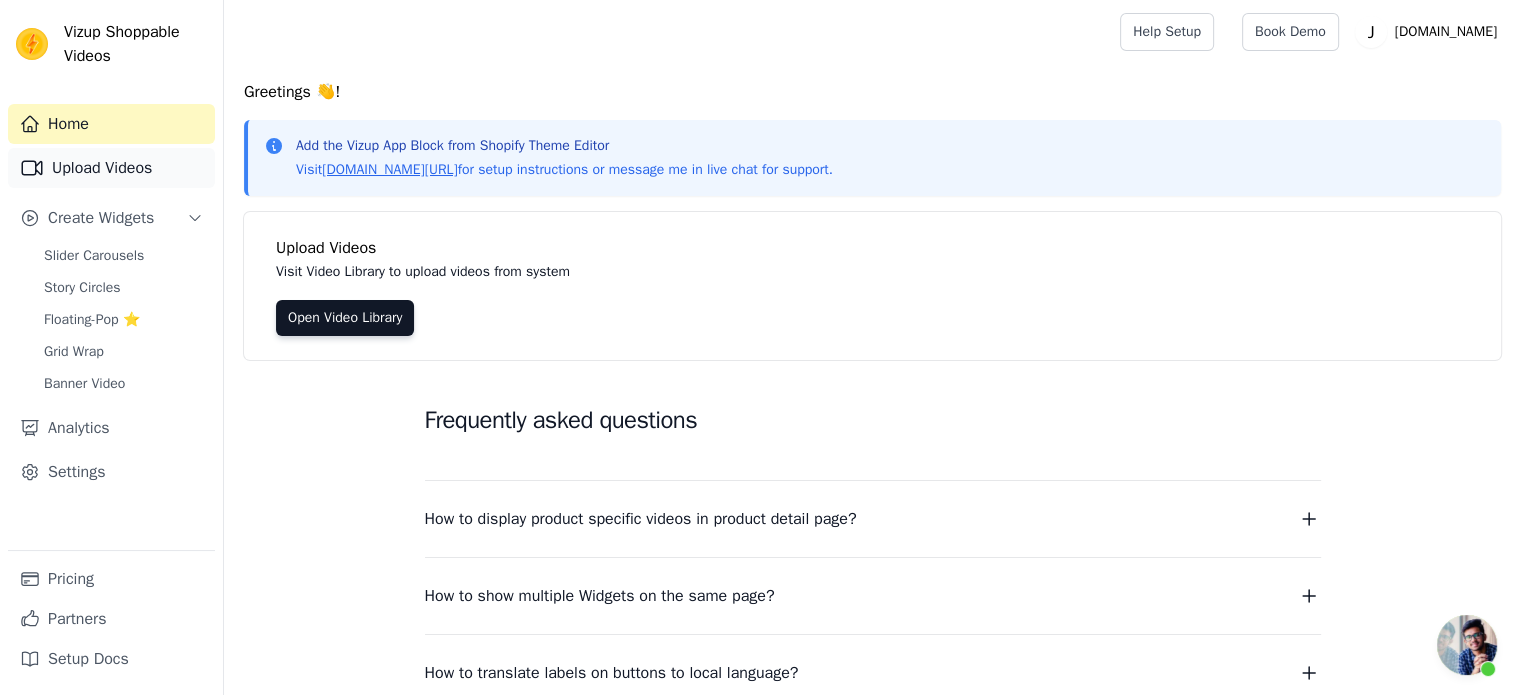 click on "Upload Videos" at bounding box center (111, 168) 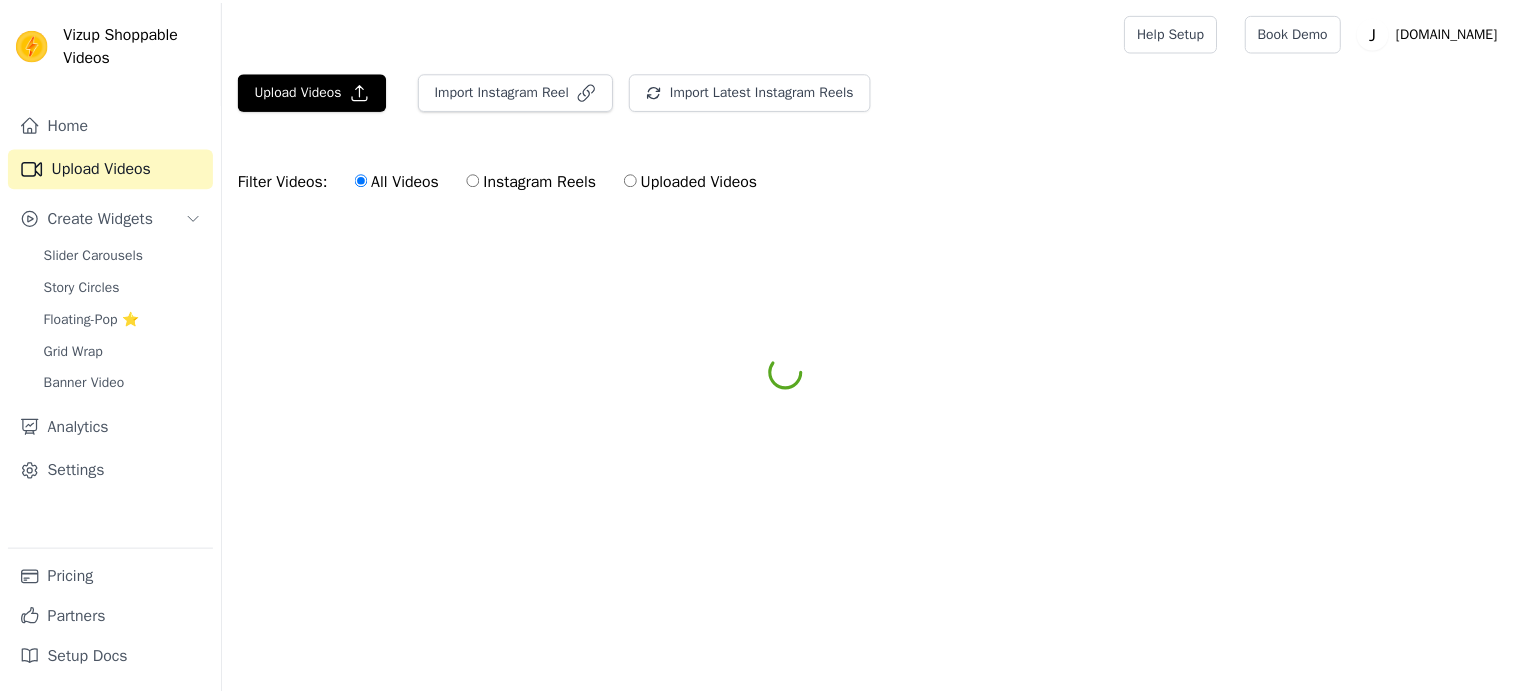 scroll, scrollTop: 0, scrollLeft: 0, axis: both 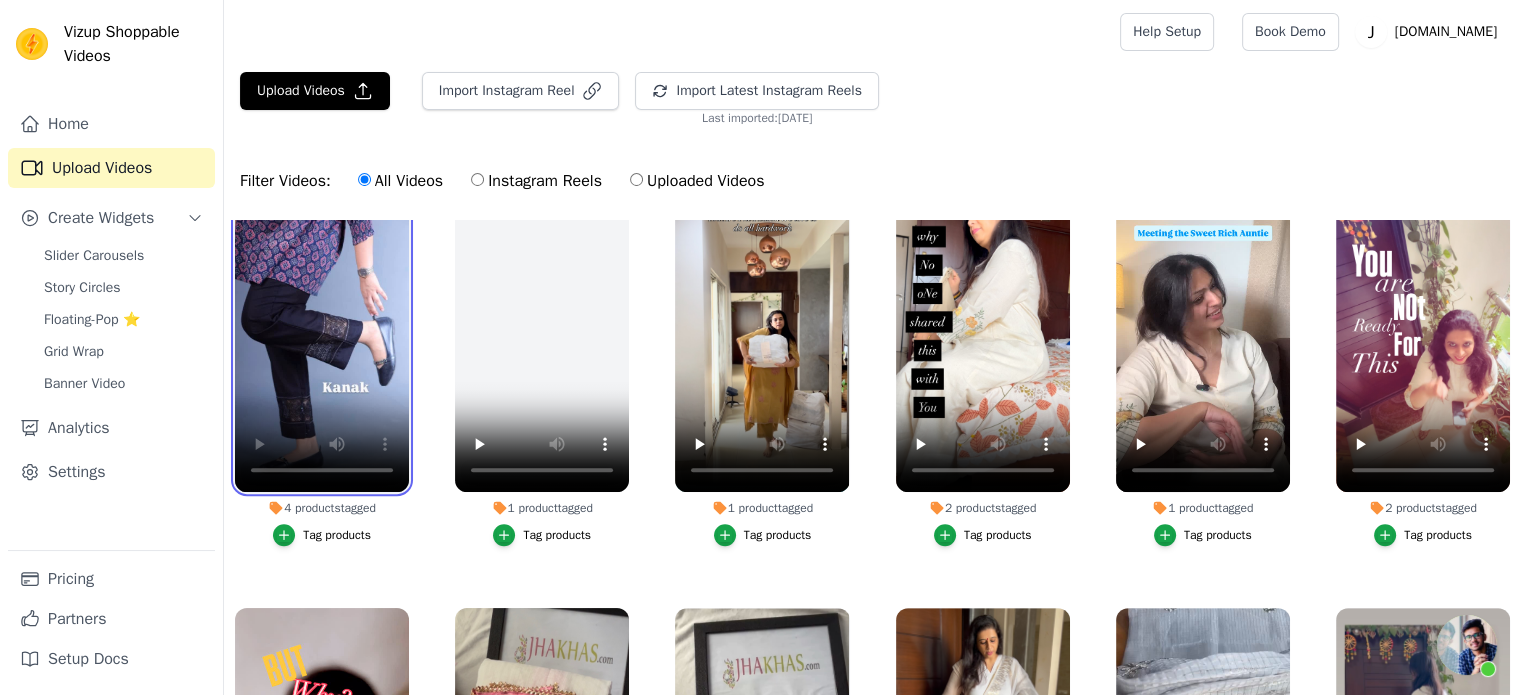 click at bounding box center [322, 337] 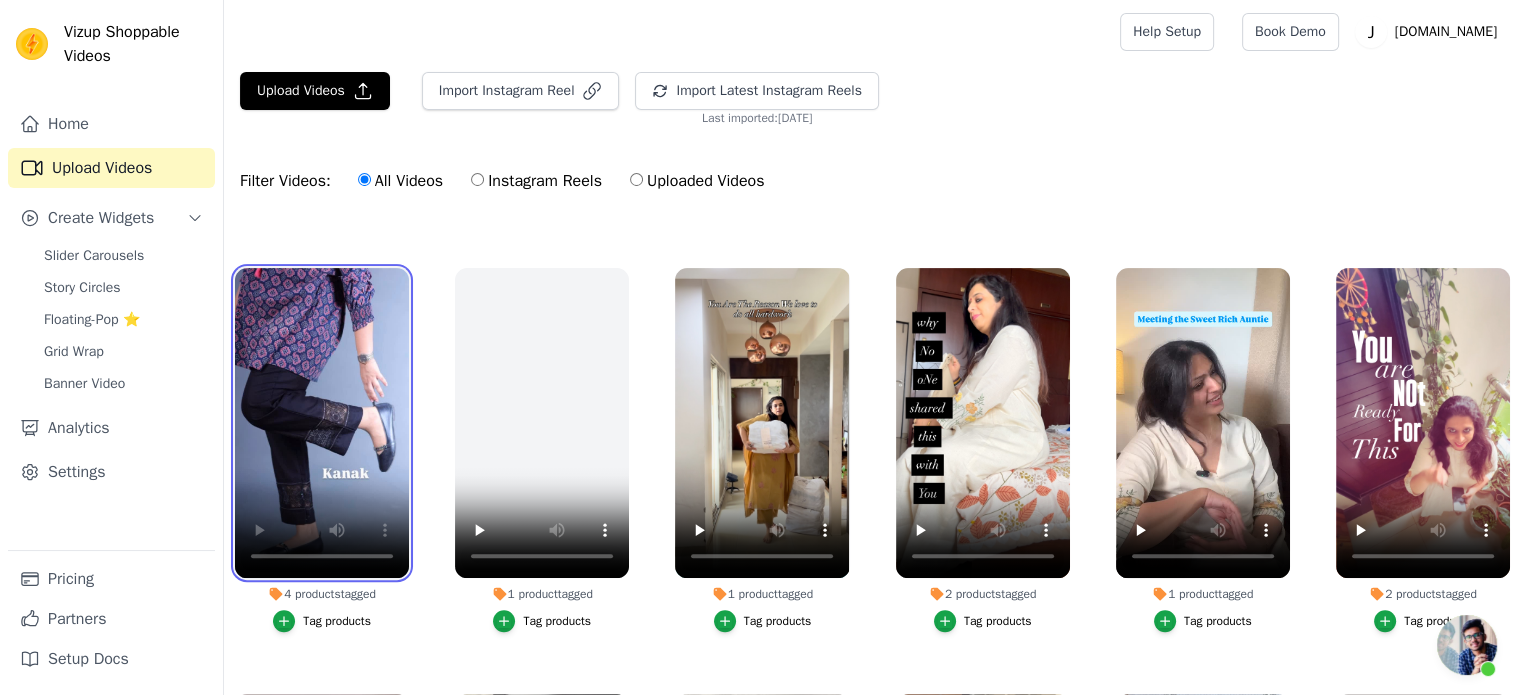scroll, scrollTop: 800, scrollLeft: 0, axis: vertical 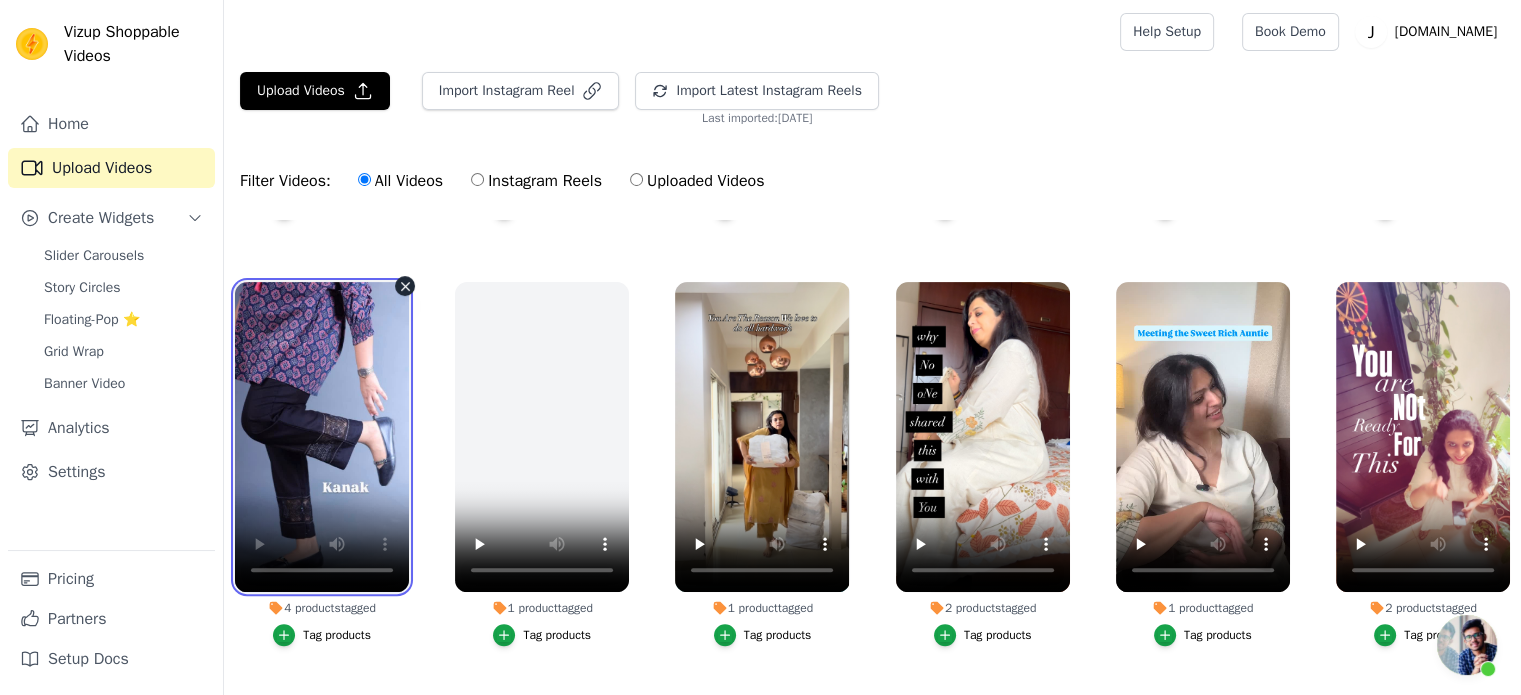 click at bounding box center (322, 437) 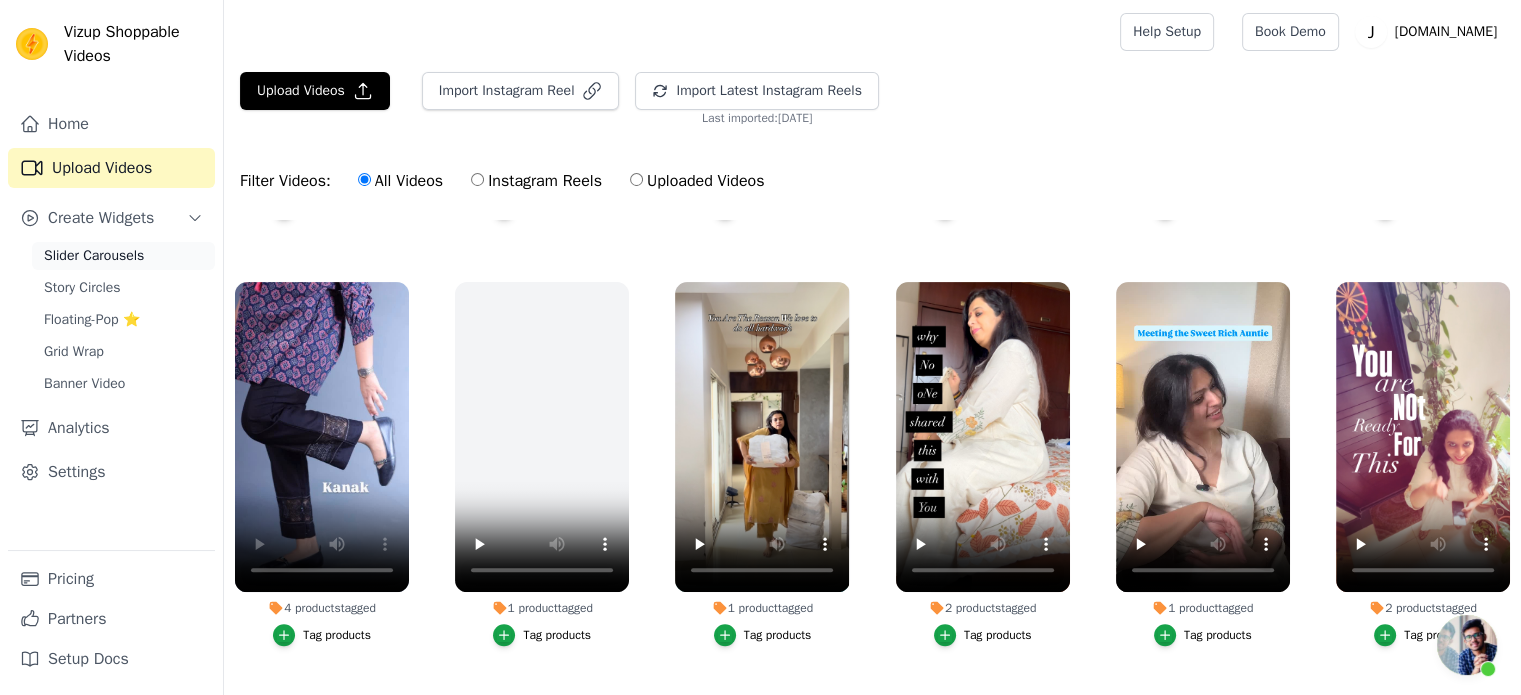 click on "Slider Carousels" at bounding box center [94, 256] 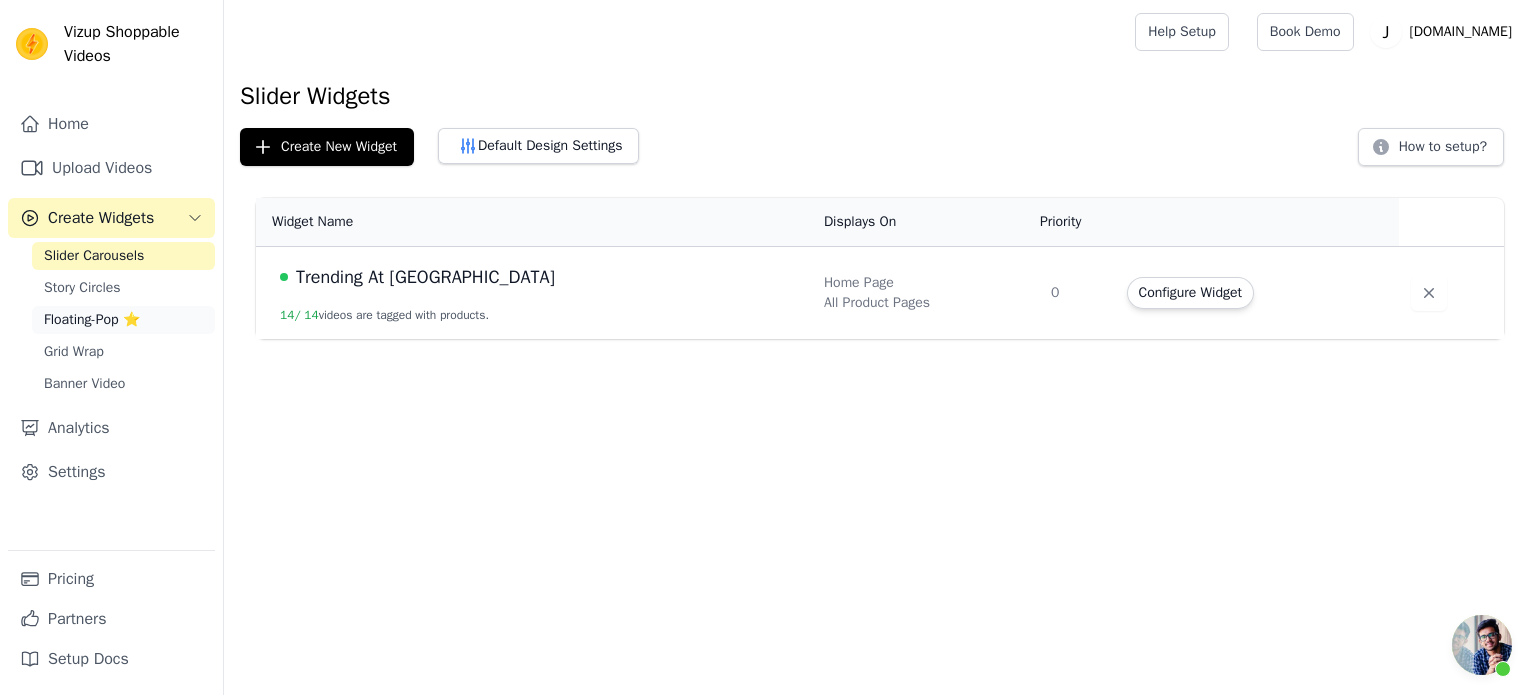 click on "Floating-Pop ⭐" at bounding box center [123, 320] 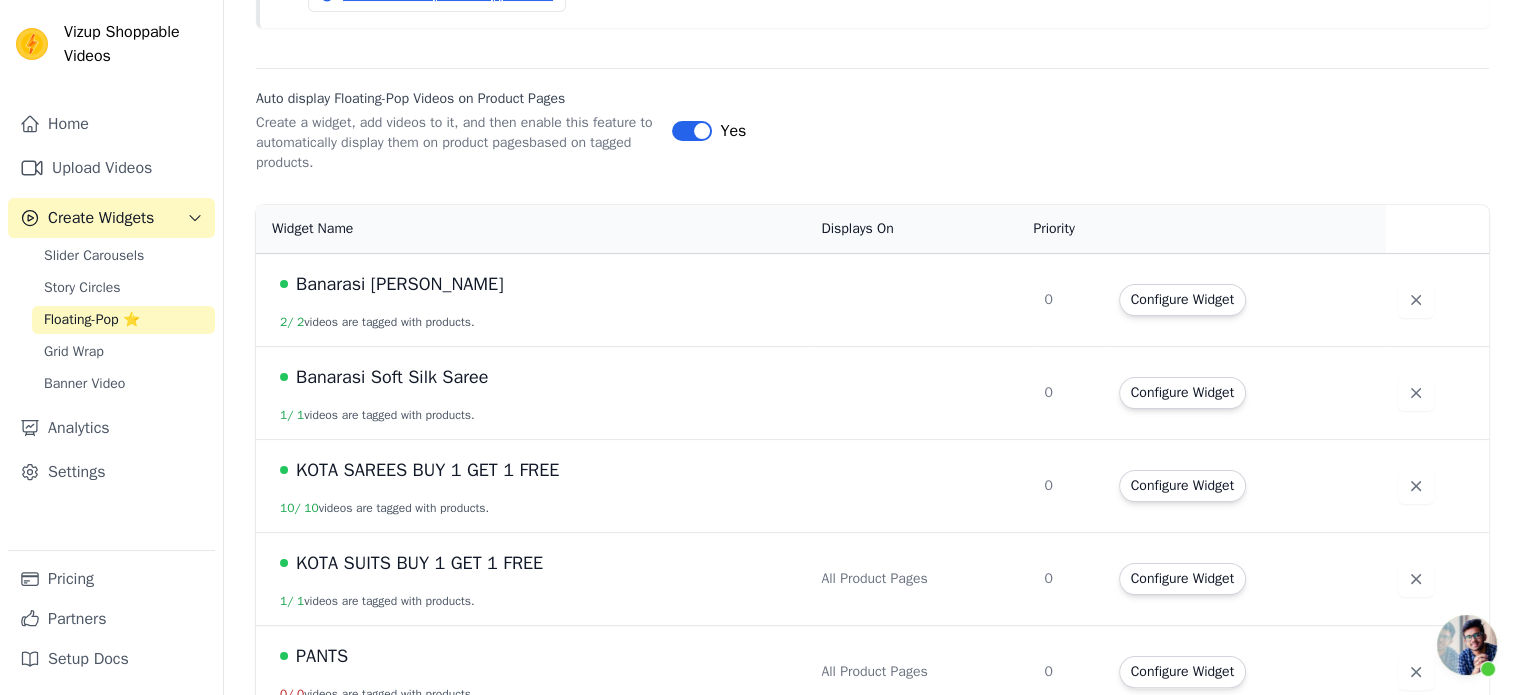 scroll, scrollTop: 295, scrollLeft: 0, axis: vertical 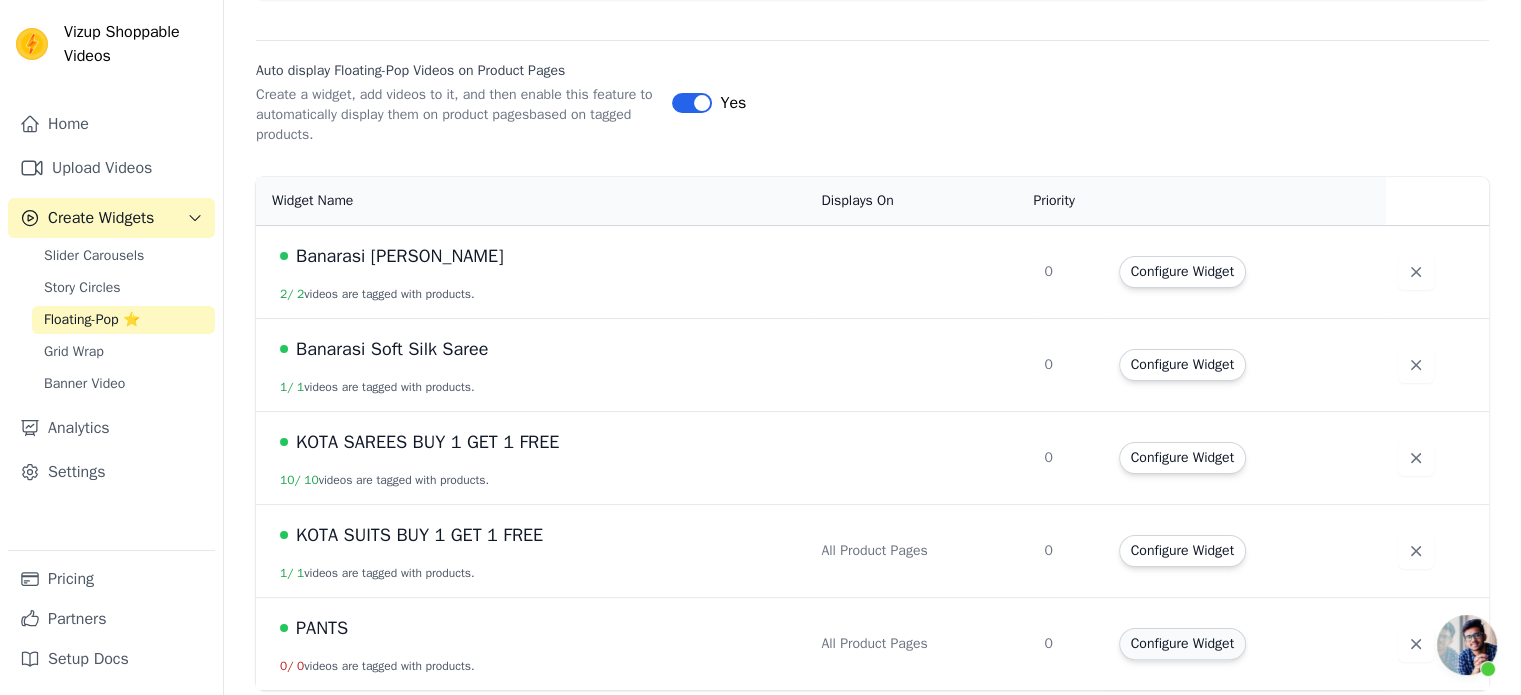 click on "Configure Widget" at bounding box center (1182, 644) 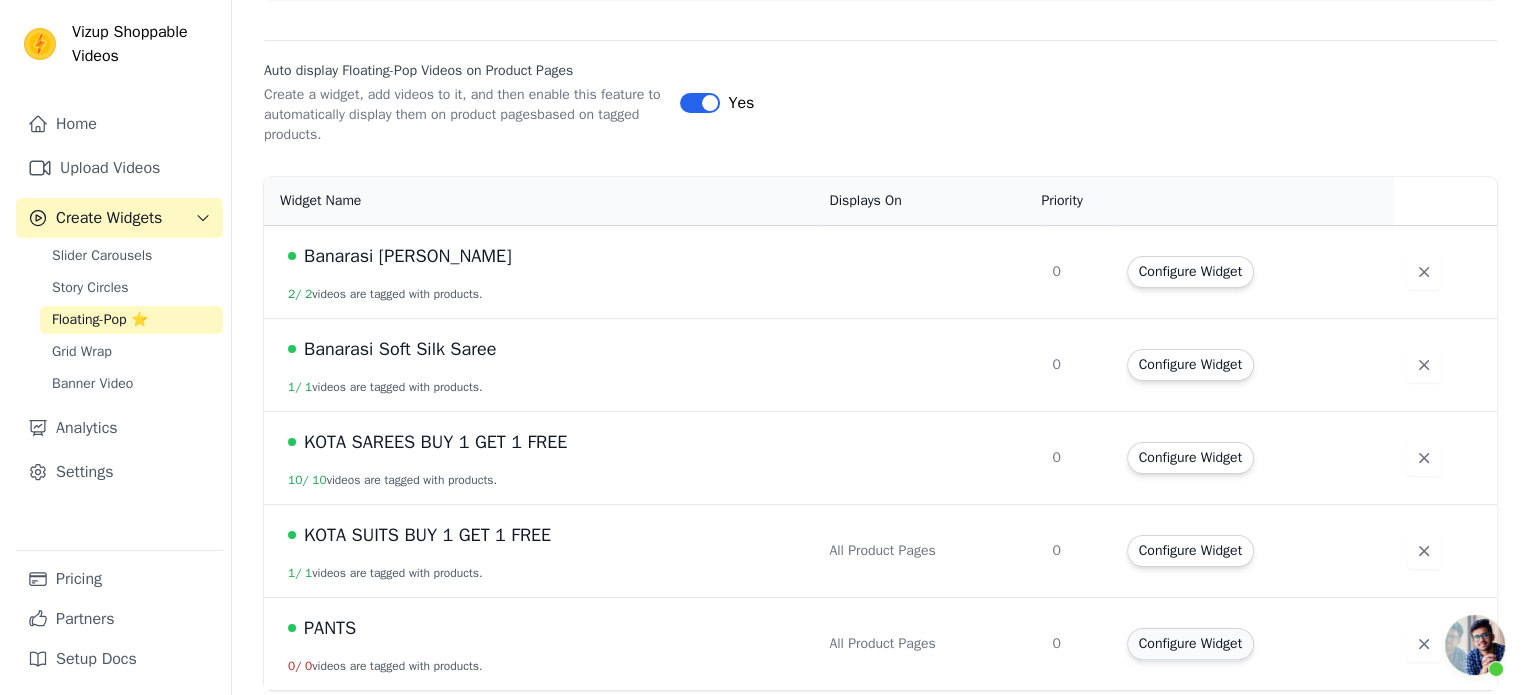 scroll, scrollTop: 0, scrollLeft: 0, axis: both 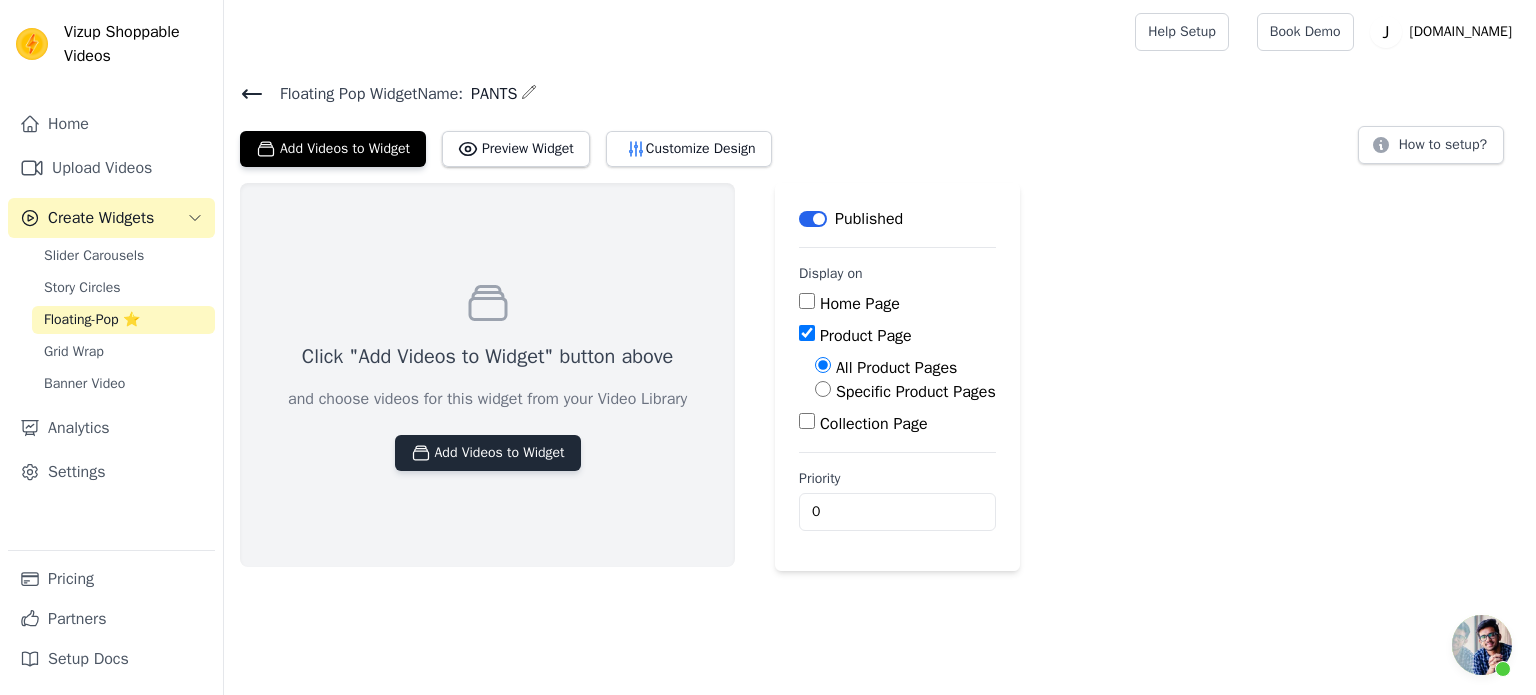 click on "Add Videos to Widget" at bounding box center (488, 453) 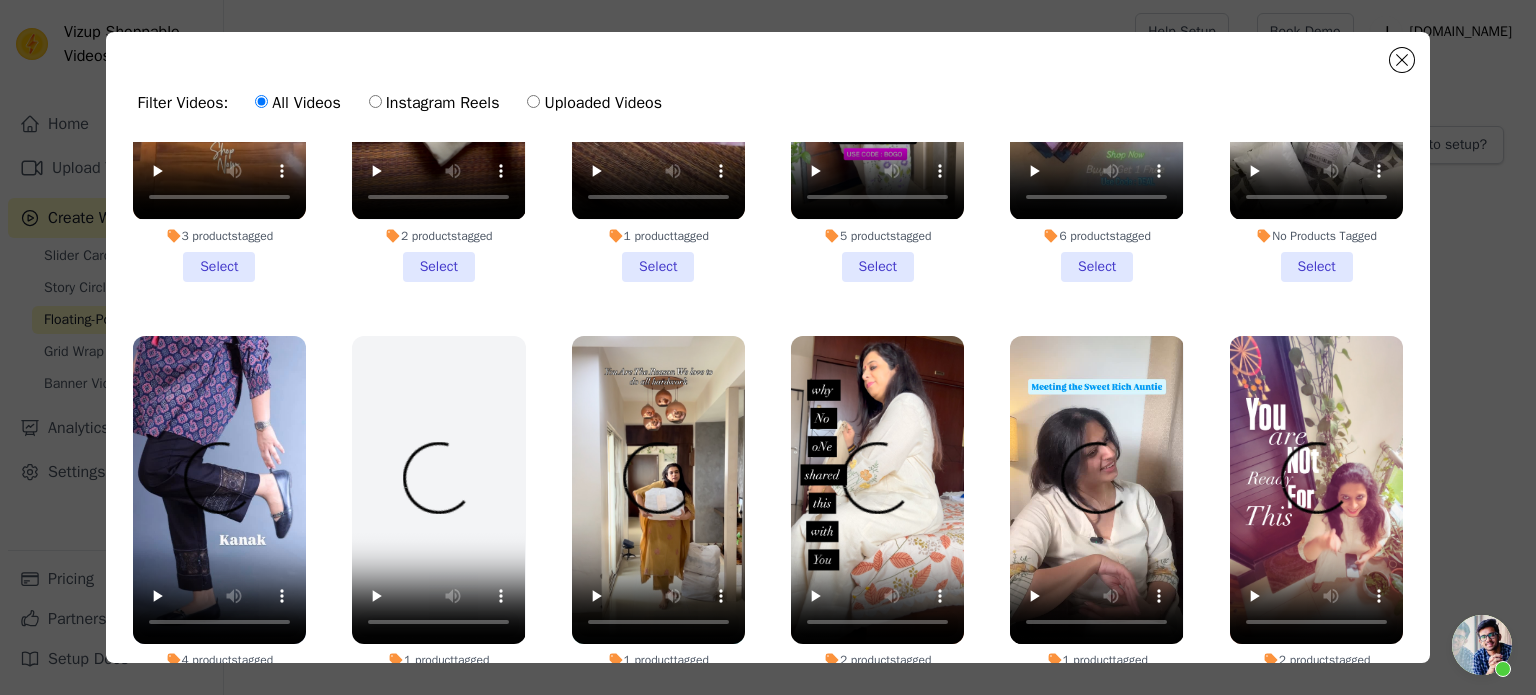 scroll, scrollTop: 700, scrollLeft: 0, axis: vertical 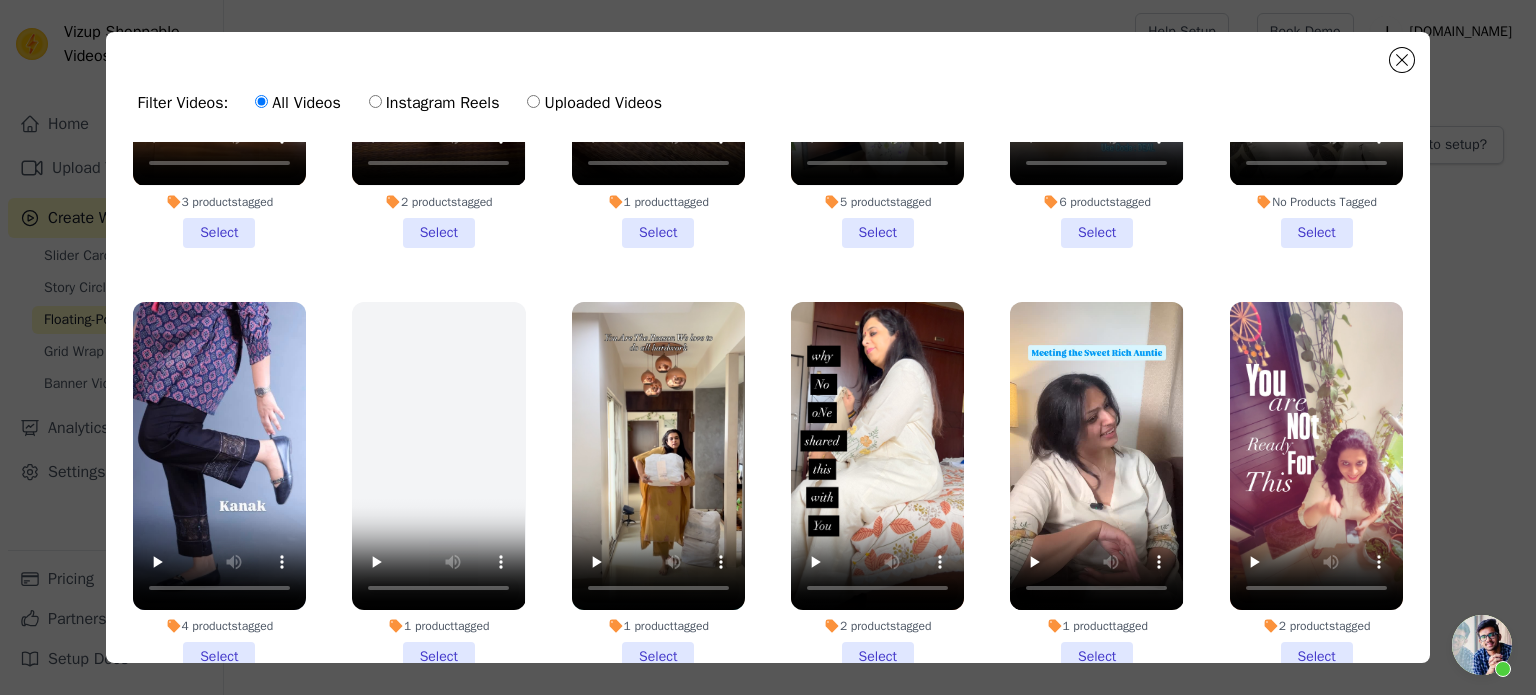 click on "4   products  tagged     Select" at bounding box center (219, 487) 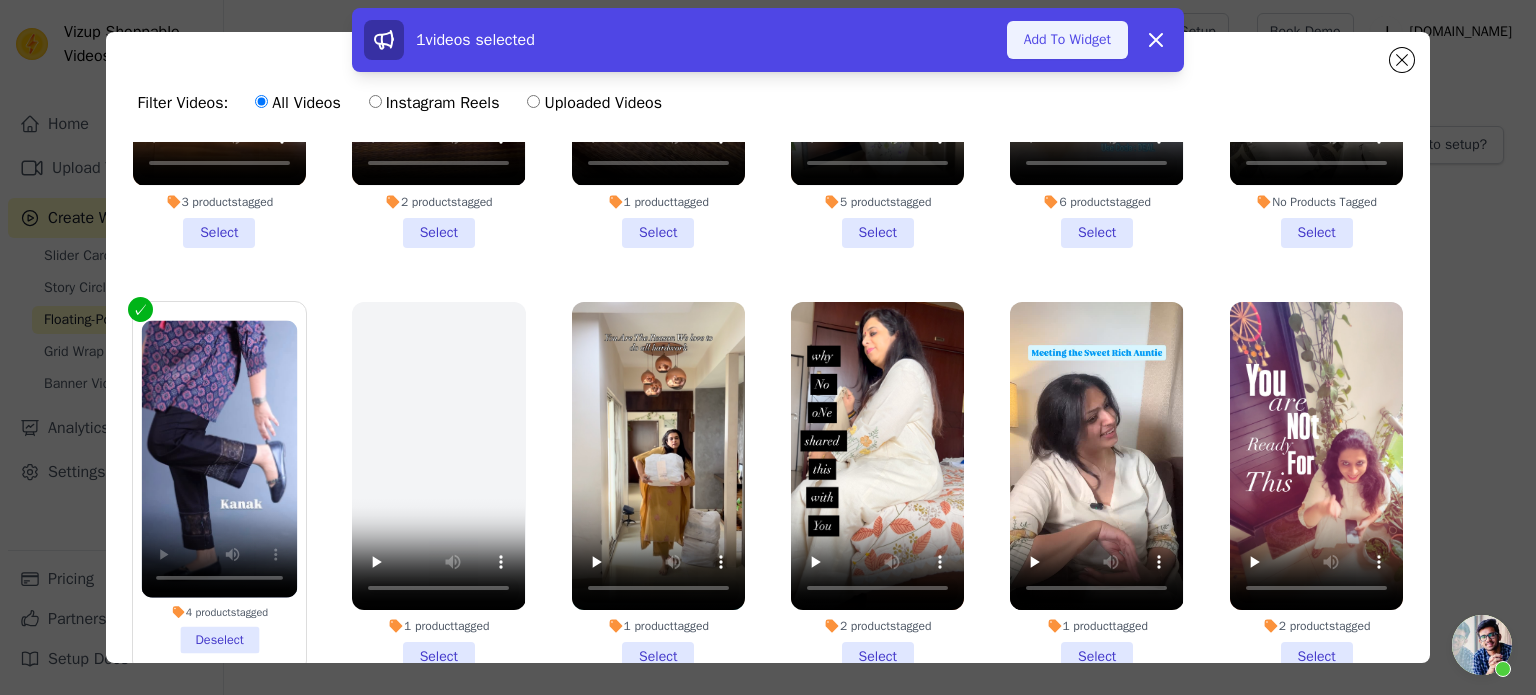 click on "Add To Widget" at bounding box center [1067, 40] 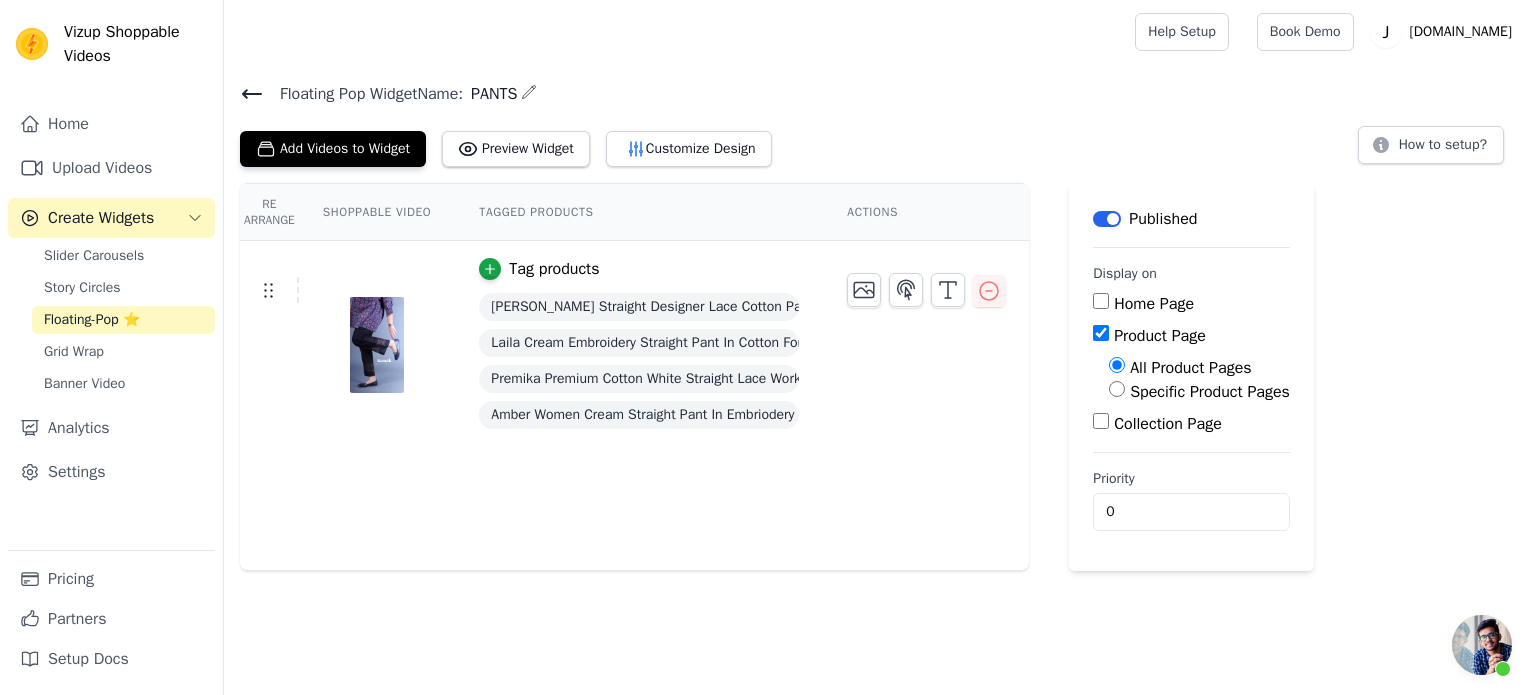 click at bounding box center [377, 345] 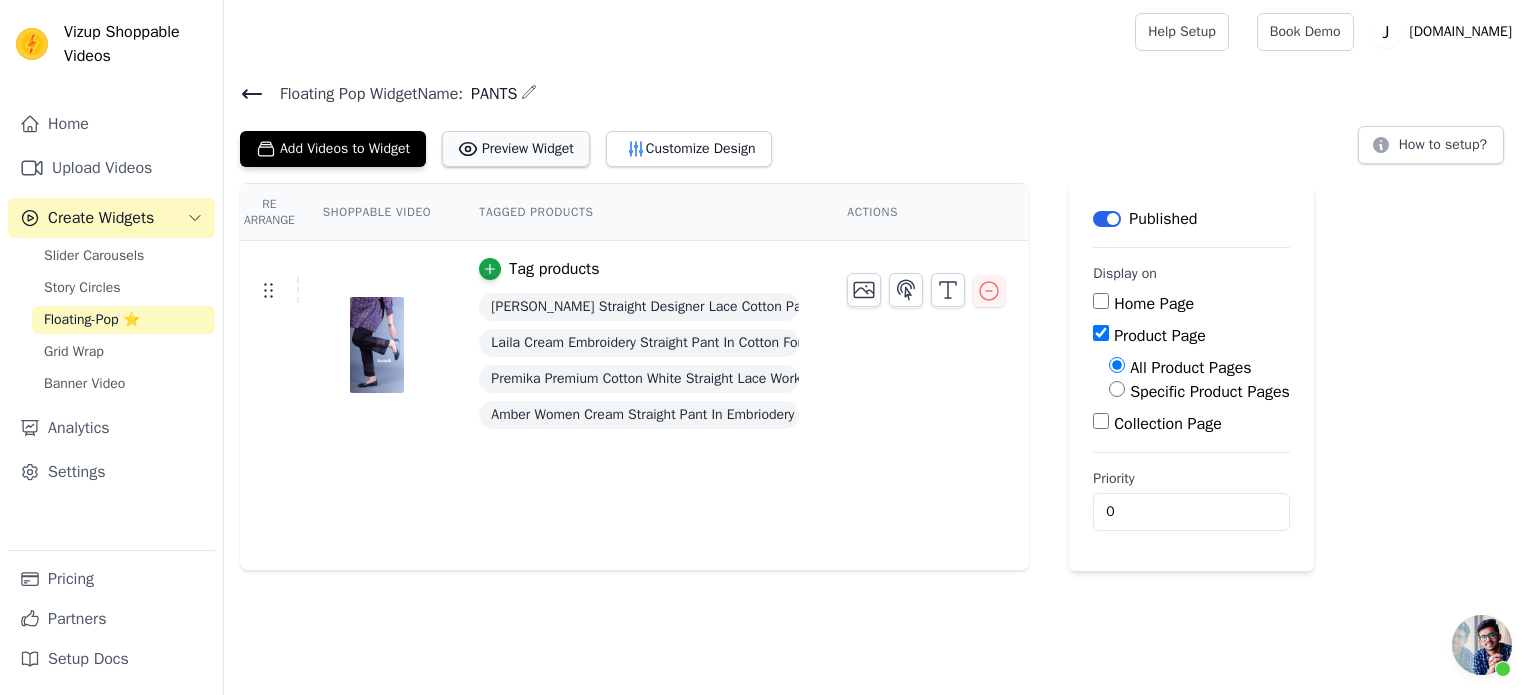 click on "Preview Widget" at bounding box center (516, 149) 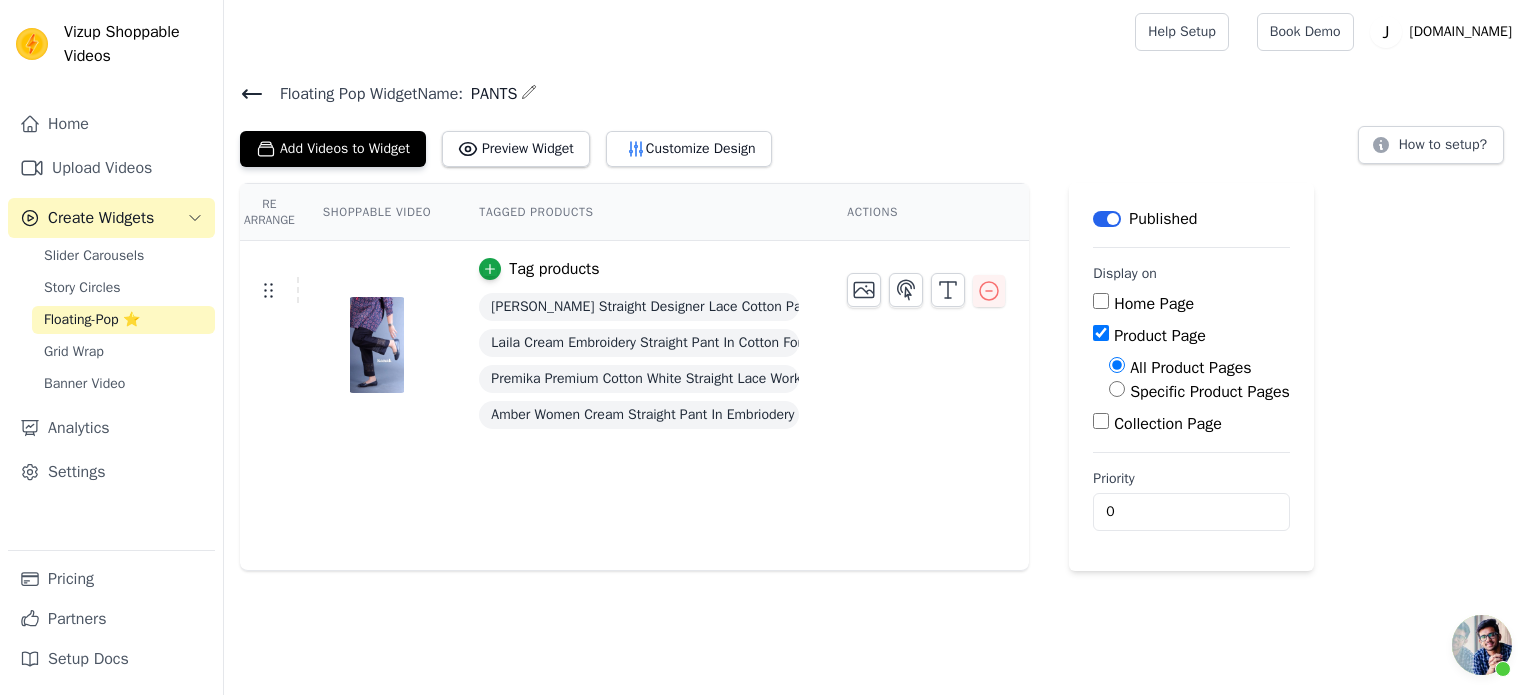 click at bounding box center (377, 345) 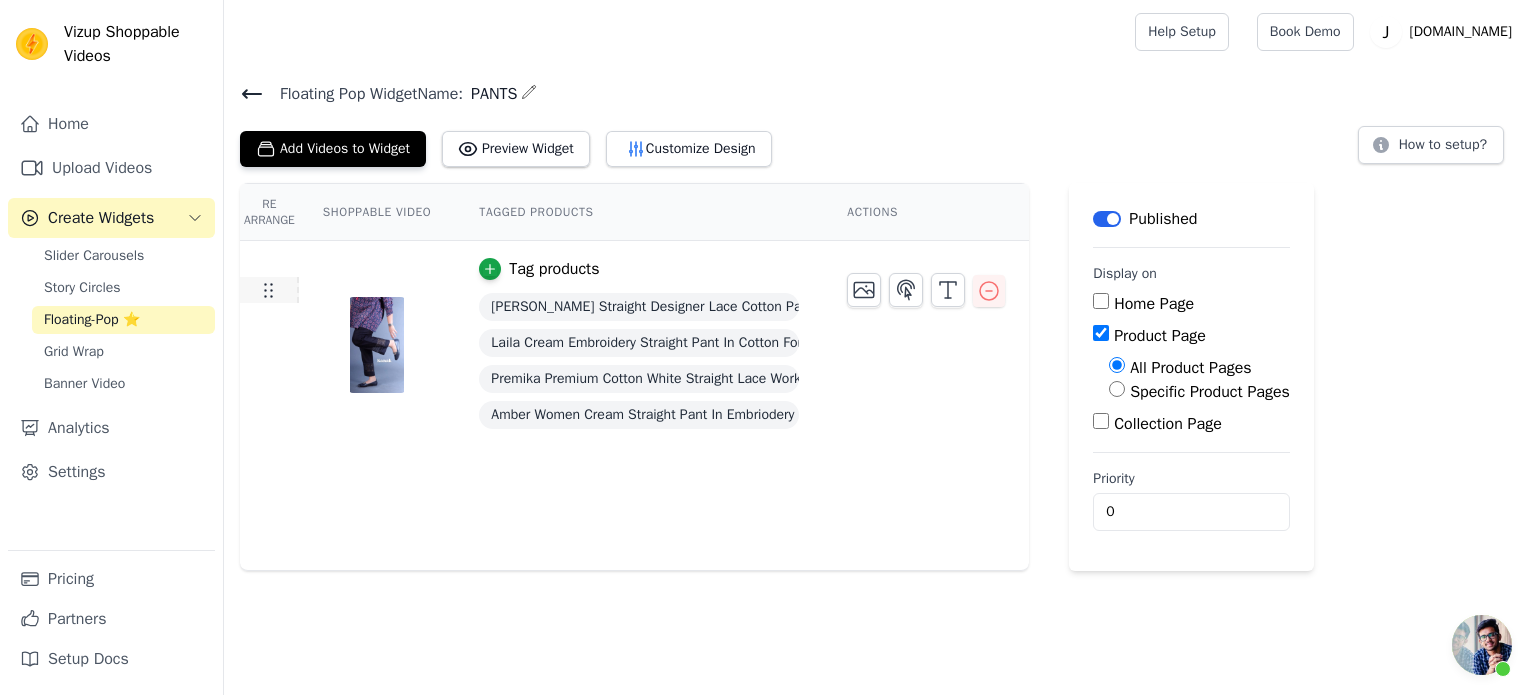 click at bounding box center [269, 290] 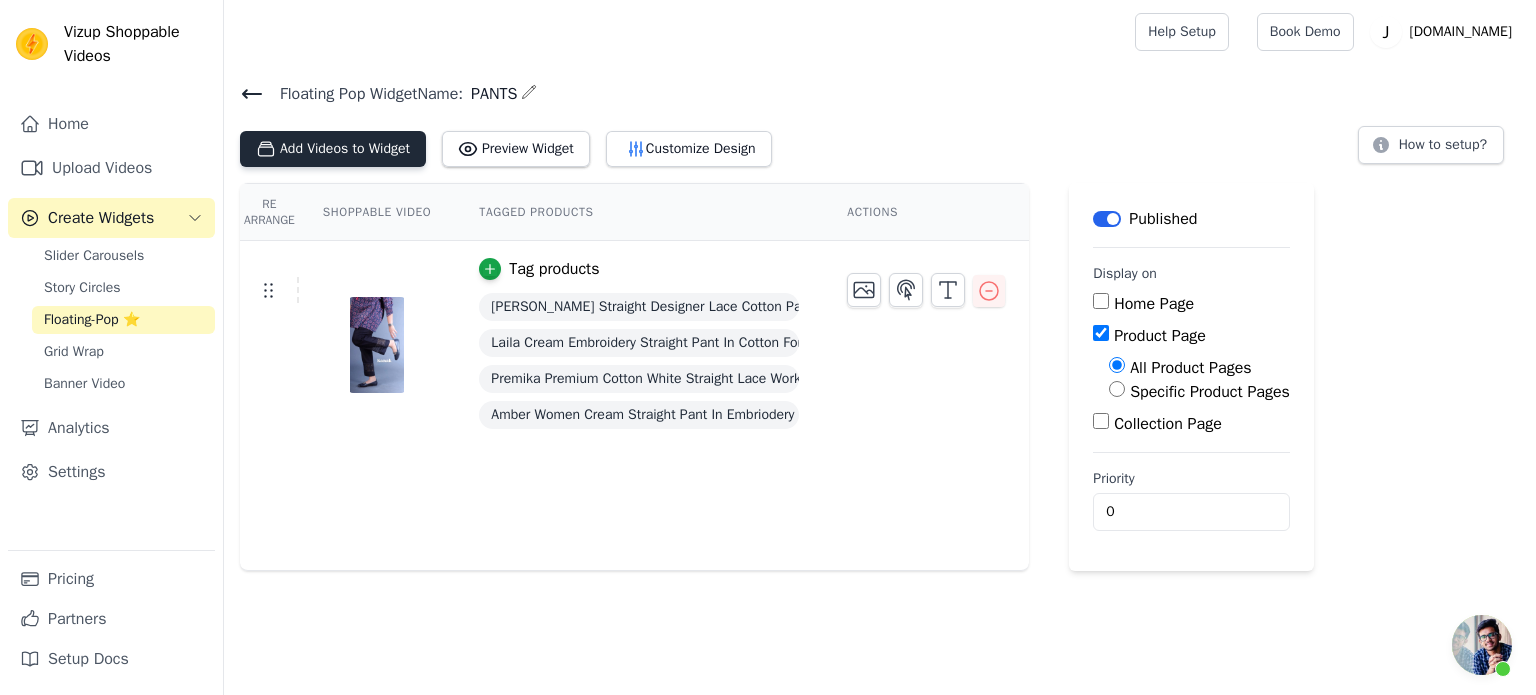 click on "Add Videos to Widget" at bounding box center [333, 149] 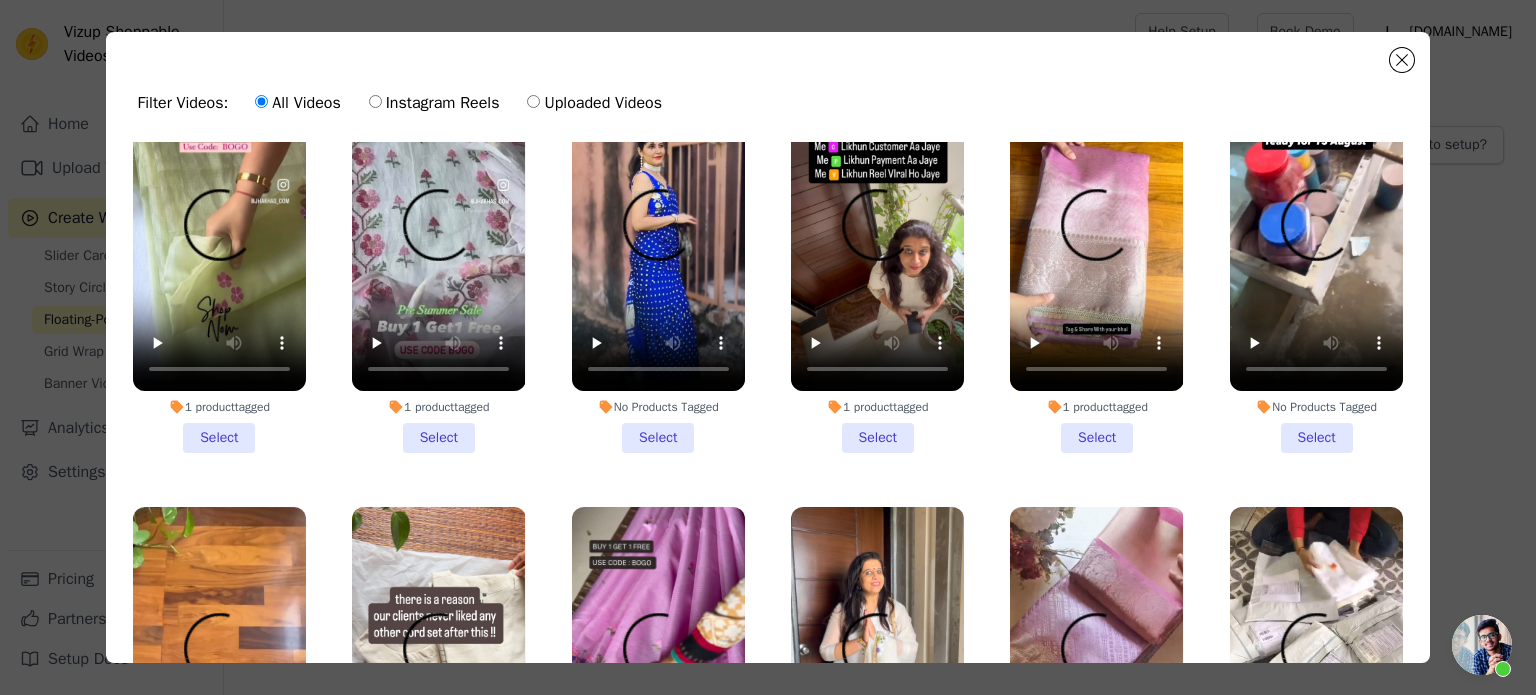 scroll, scrollTop: 0, scrollLeft: 0, axis: both 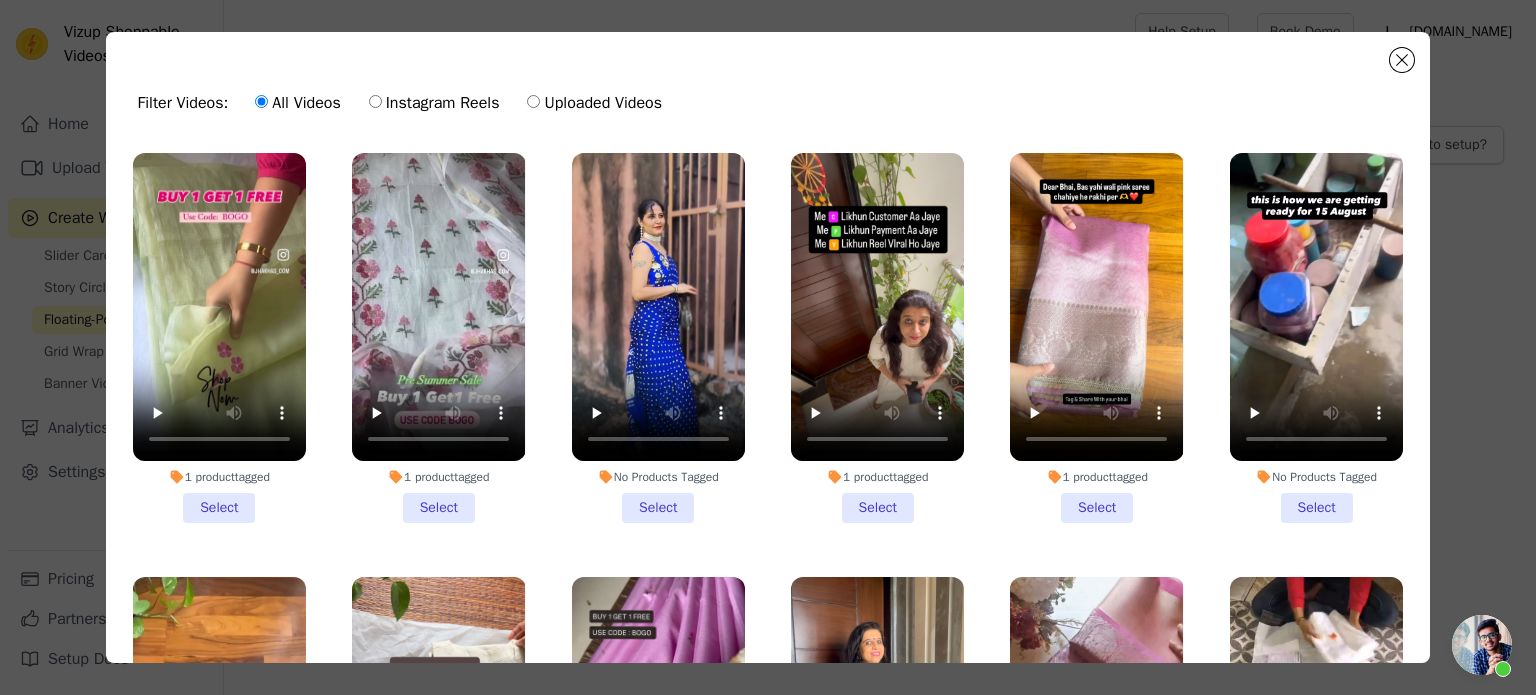 click on "Filter Videos:
All Videos
Instagram Reels
Uploaded Videos" at bounding box center [768, 103] 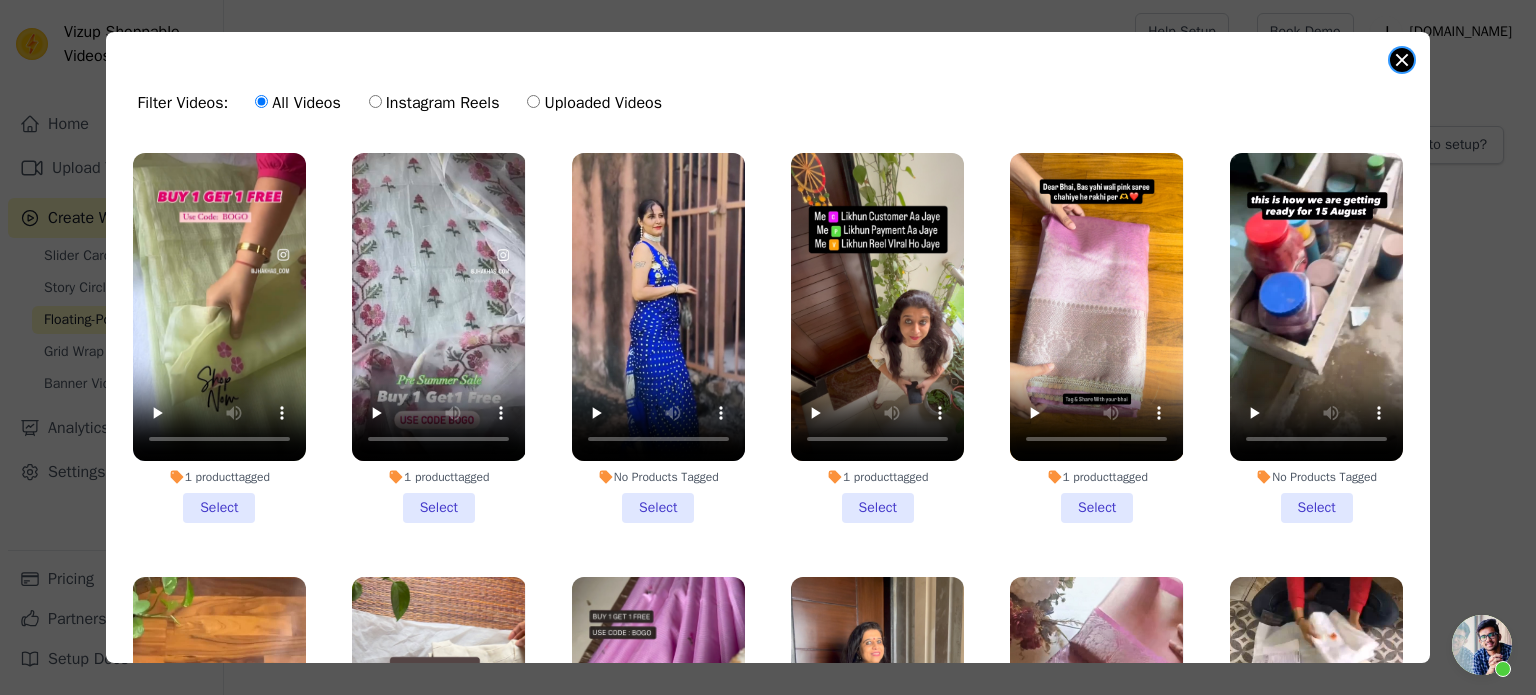click on "Filter Videos:
All Videos
Instagram Reels
Uploaded Videos               1   product  tagged     Select         1   product  tagged     Select
No Products Tagged     Select         1   product  tagged     Select         1   product  tagged     Select
No Products Tagged     Select         3   products  tagged     Select         2   products  tagged     Select         1   product  tagged     Select         5   products  tagged     Select         6   products  tagged     Select
No Products Tagged     Select         4   products  tagged     Deselect         1   product  tagged     Select         1   product  tagged     Select         2   products  tagged     Select         1   product  tagged     Select         2   products  tagged     Select         1   product  tagged     Select         1   product  tagged     Select
No Products Tagged     Select         2   products  tagged" at bounding box center [768, 347] 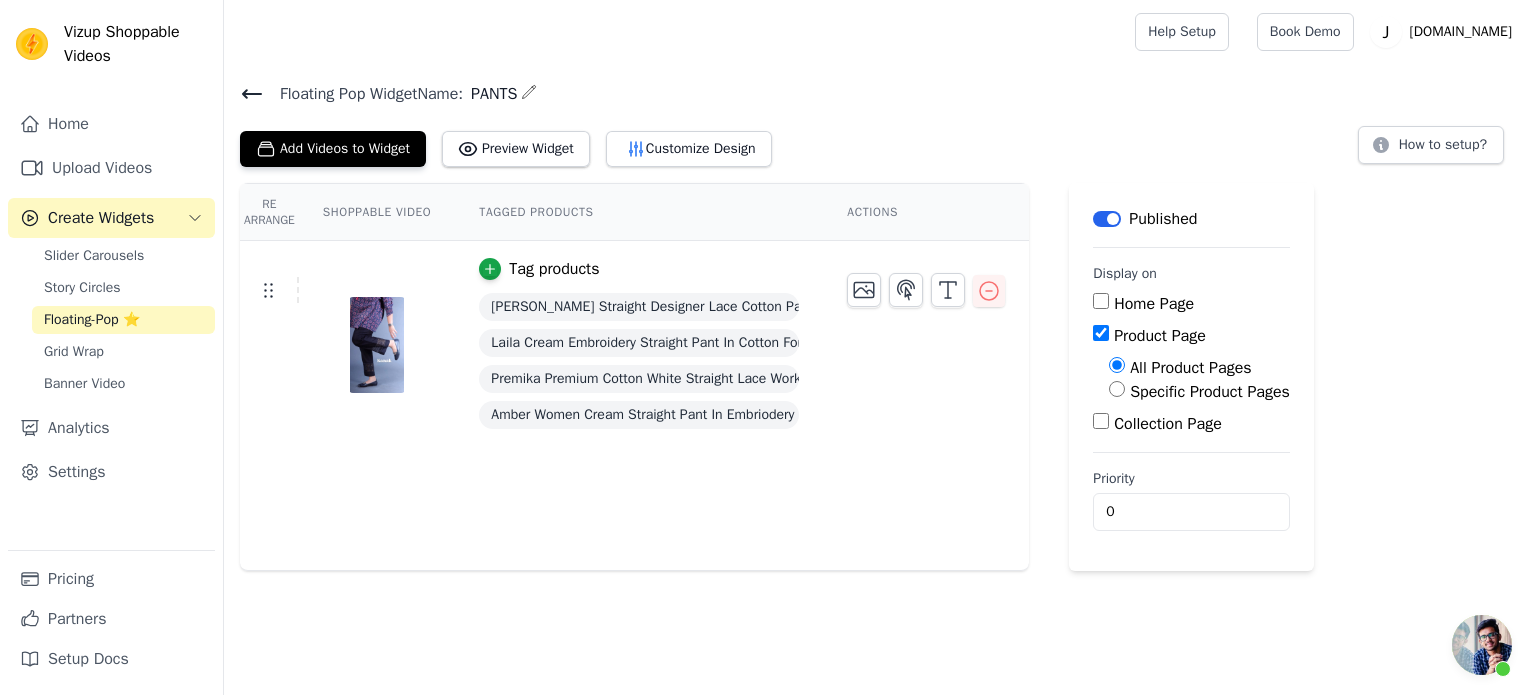 click on "Vizup Shoppable Videos
Home
Upload Videos       Create Widgets     Slider Carousels   Story Circles   Floating-Pop ⭐   Grid Wrap   Banner Video
Analytics
Settings
Pricing
Partners
Setup Docs   Open sidebar       Help Setup     Book Demo   Open user menu" at bounding box center (768, 285) 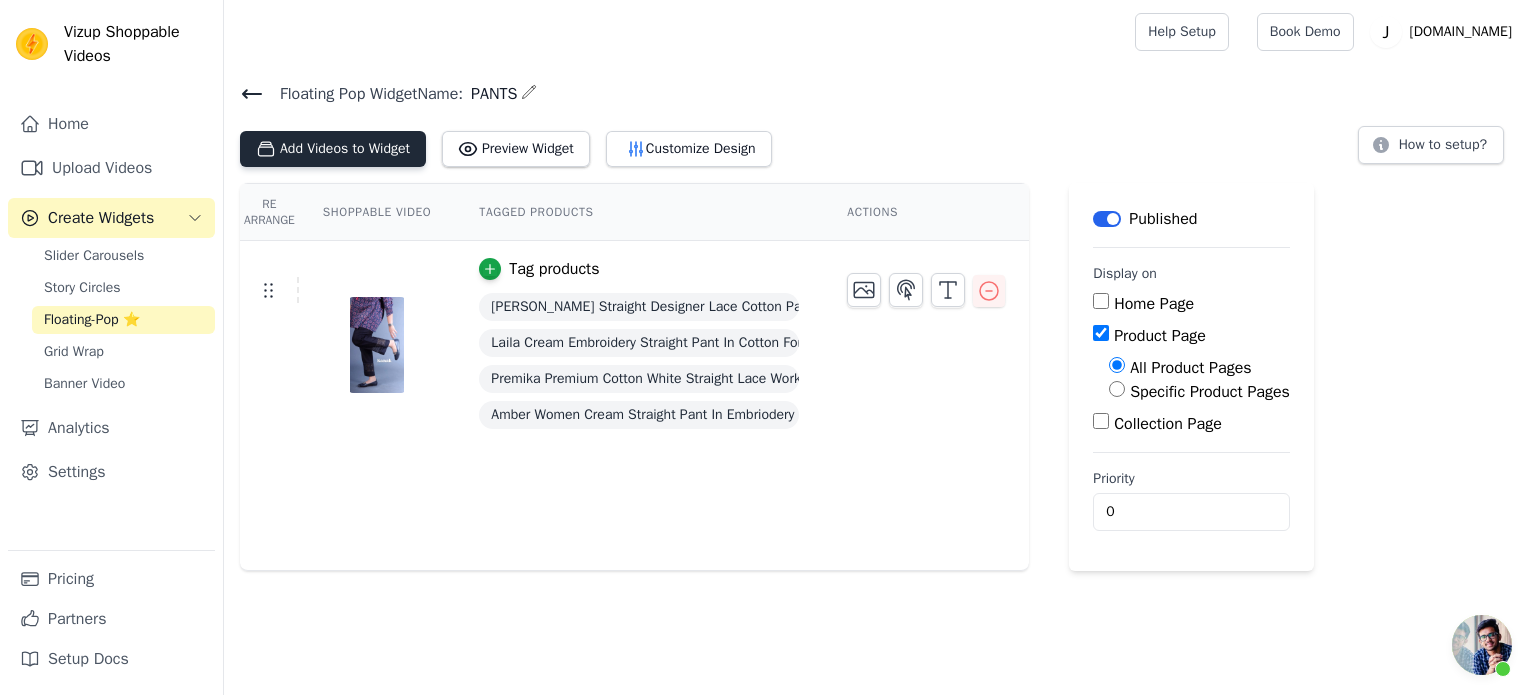 click on "Add Videos to Widget" at bounding box center [333, 149] 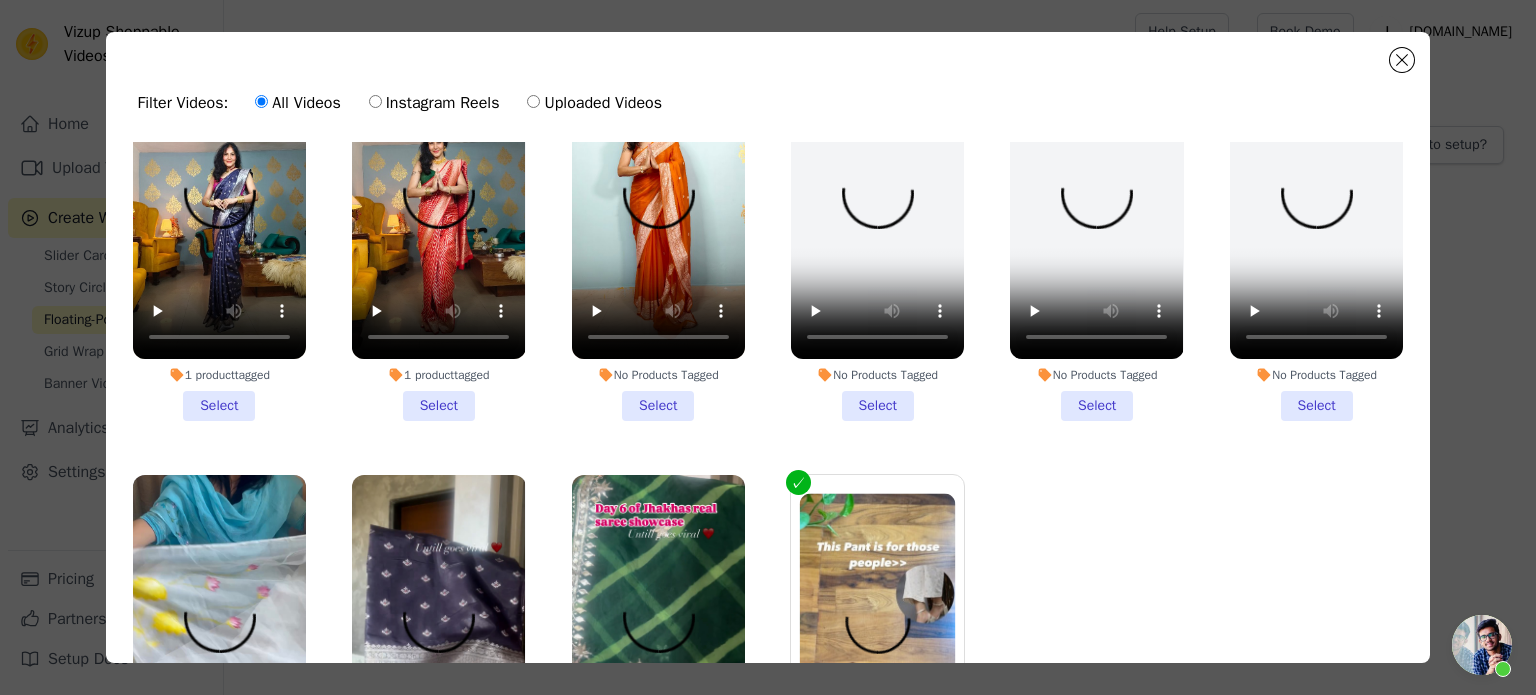 scroll, scrollTop: 5629, scrollLeft: 0, axis: vertical 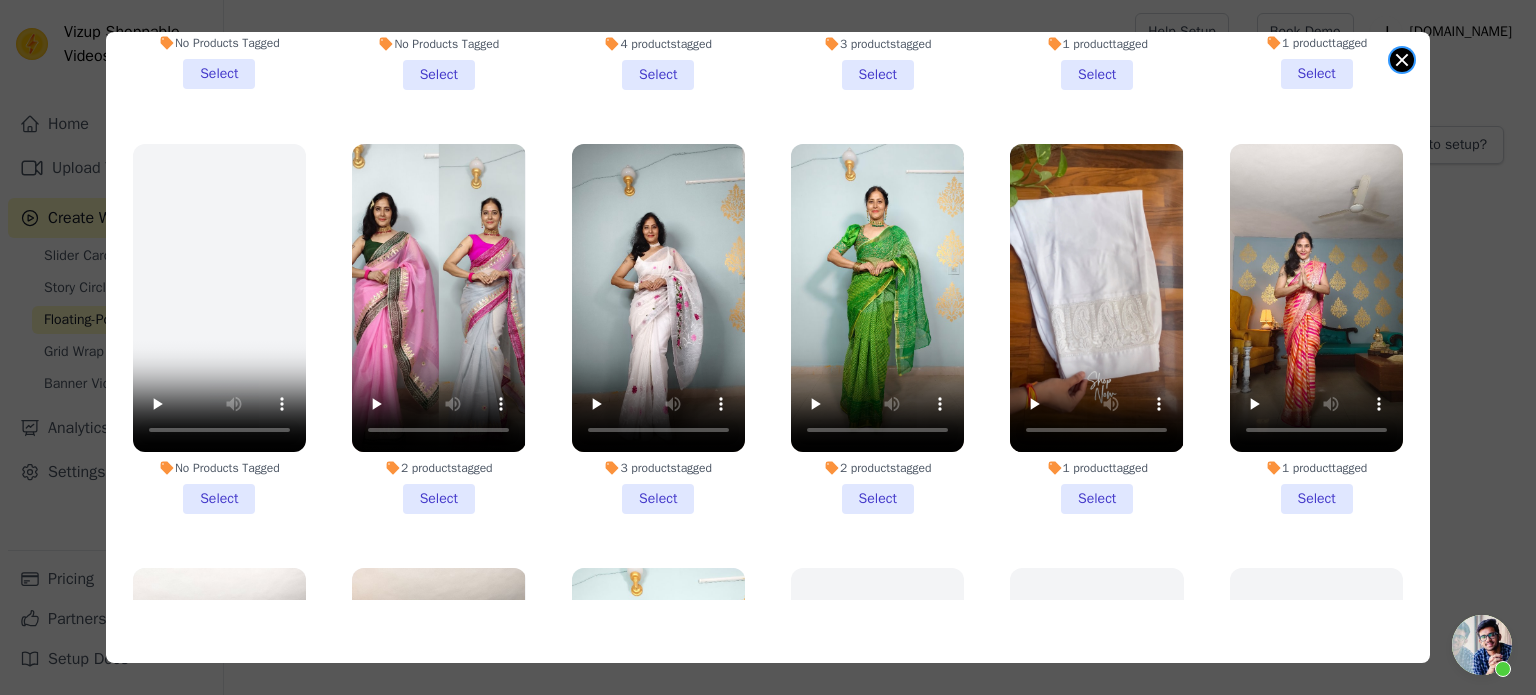 click at bounding box center (1402, 60) 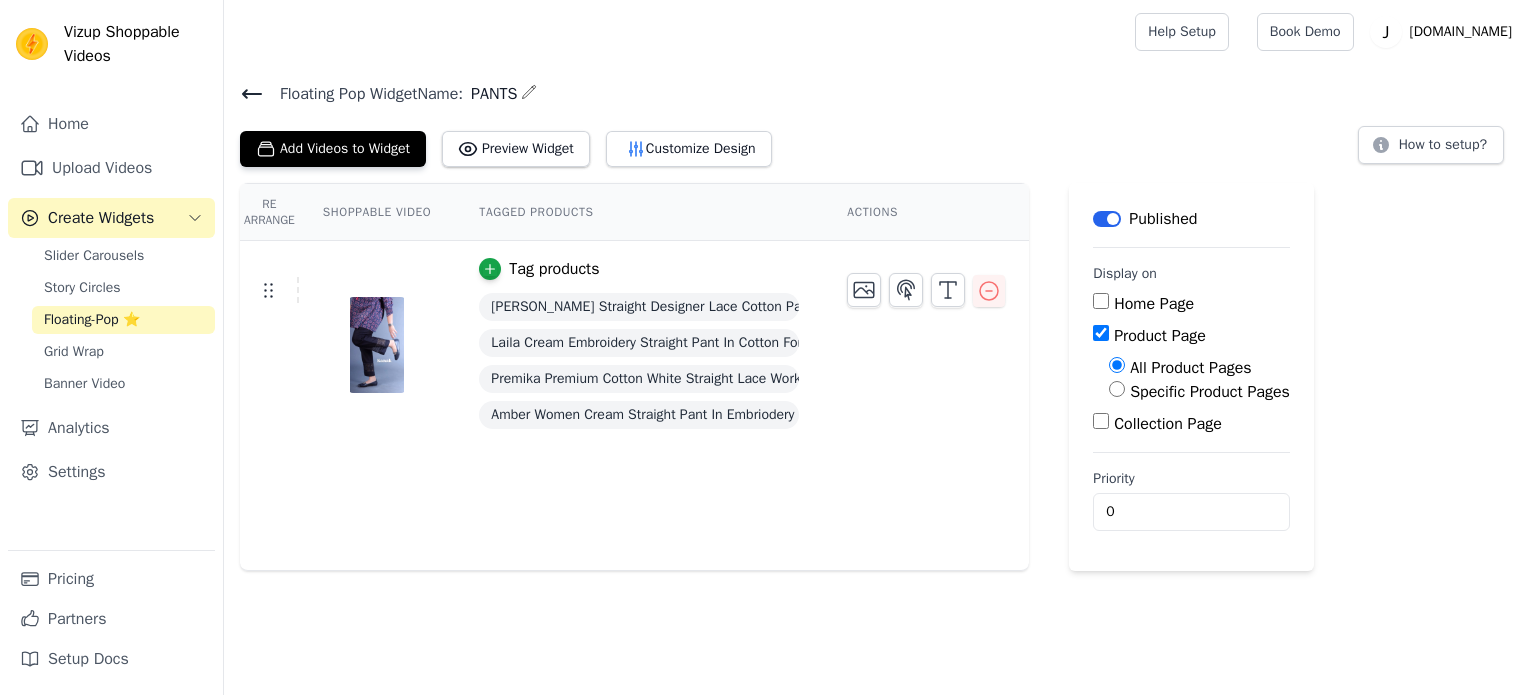 scroll, scrollTop: 0, scrollLeft: 0, axis: both 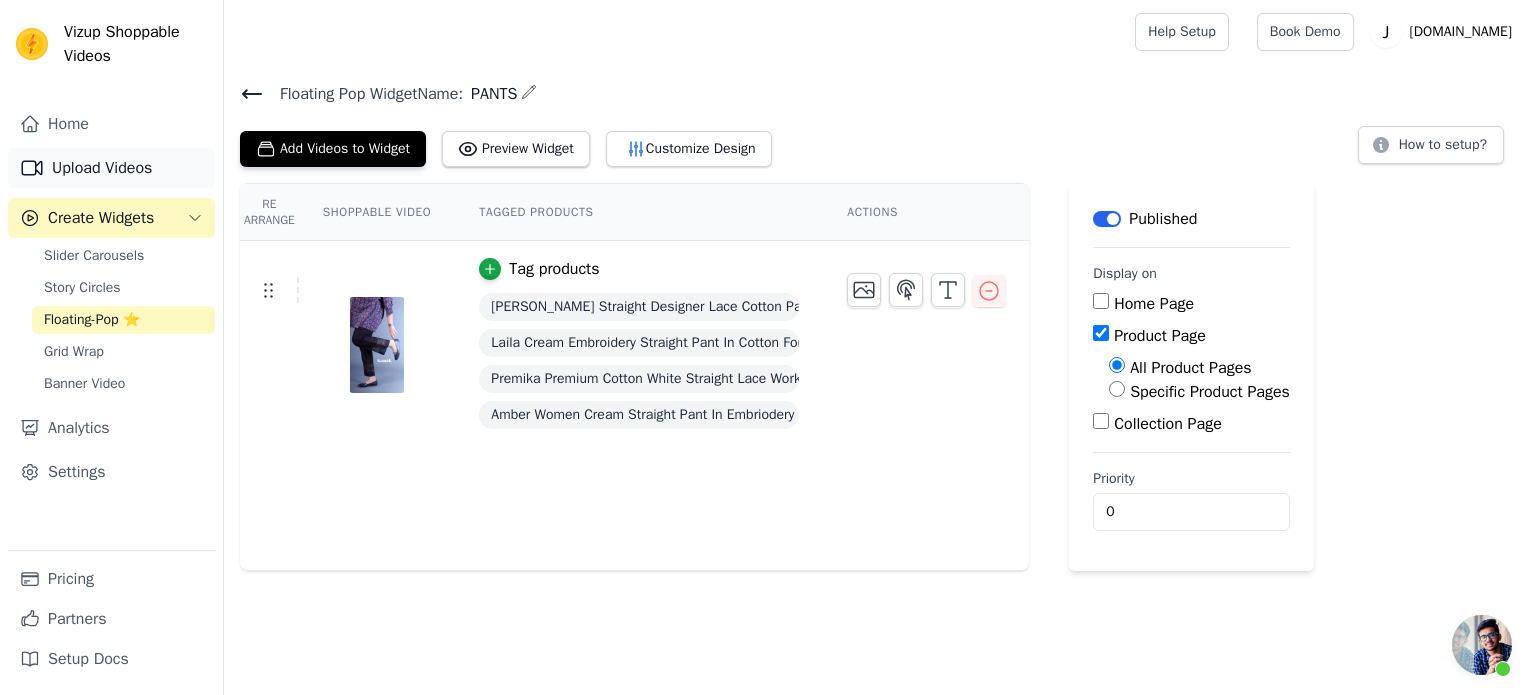 click on "Upload Videos" at bounding box center (111, 168) 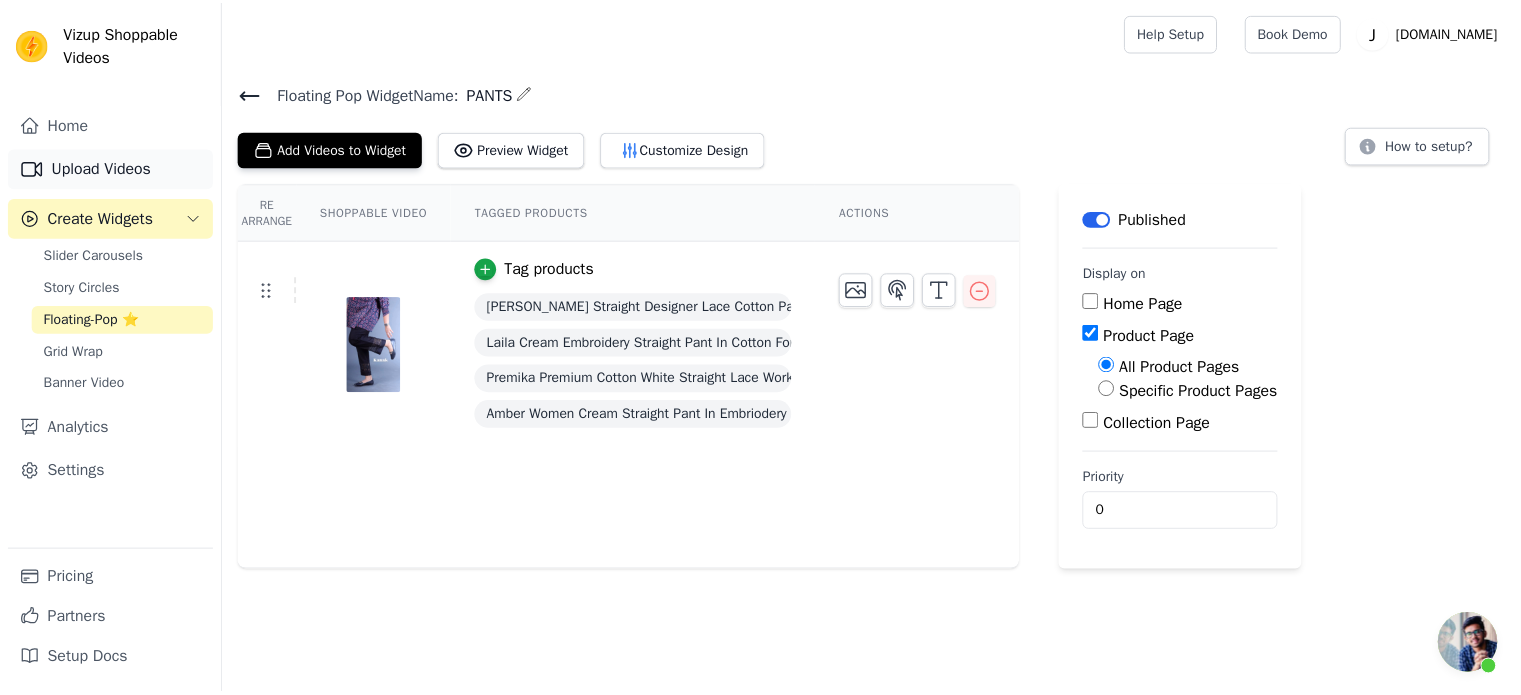 scroll, scrollTop: 3988, scrollLeft: 0, axis: vertical 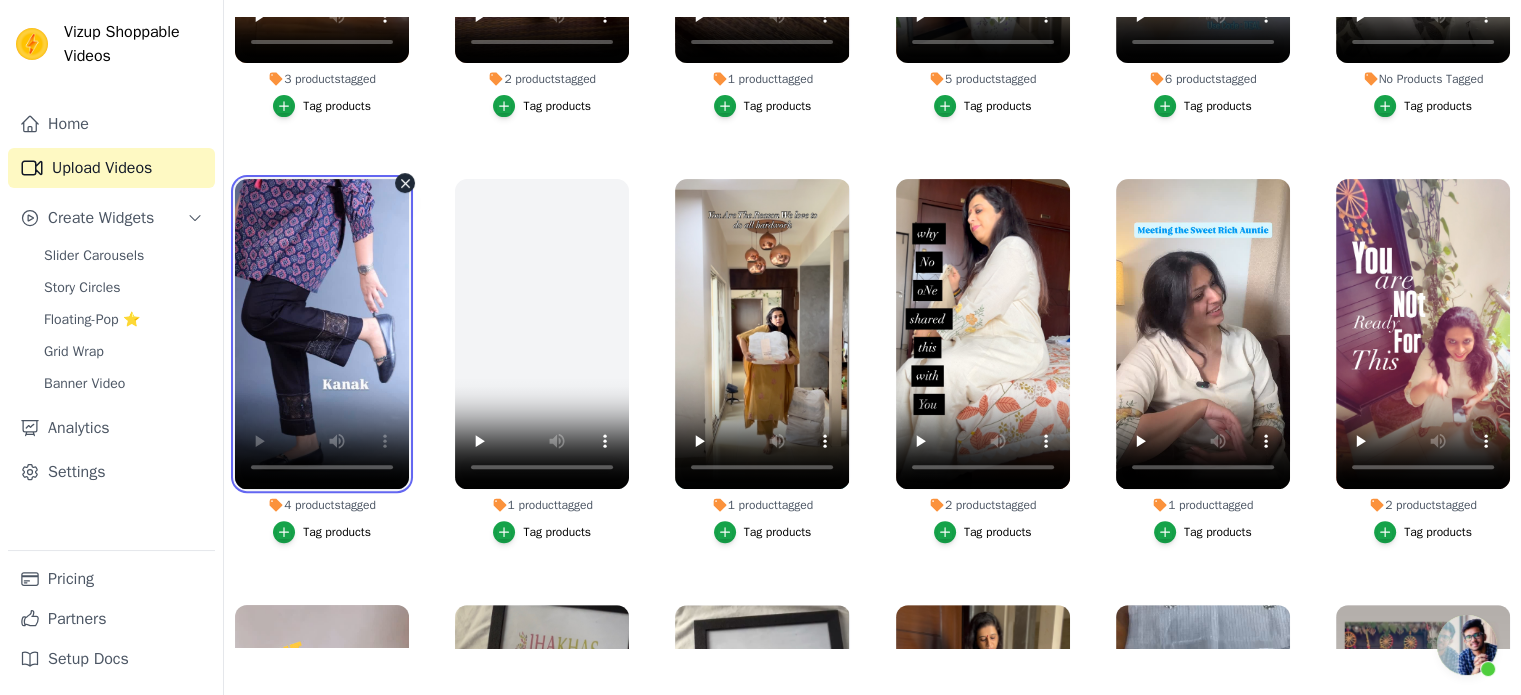 click at bounding box center (322, 334) 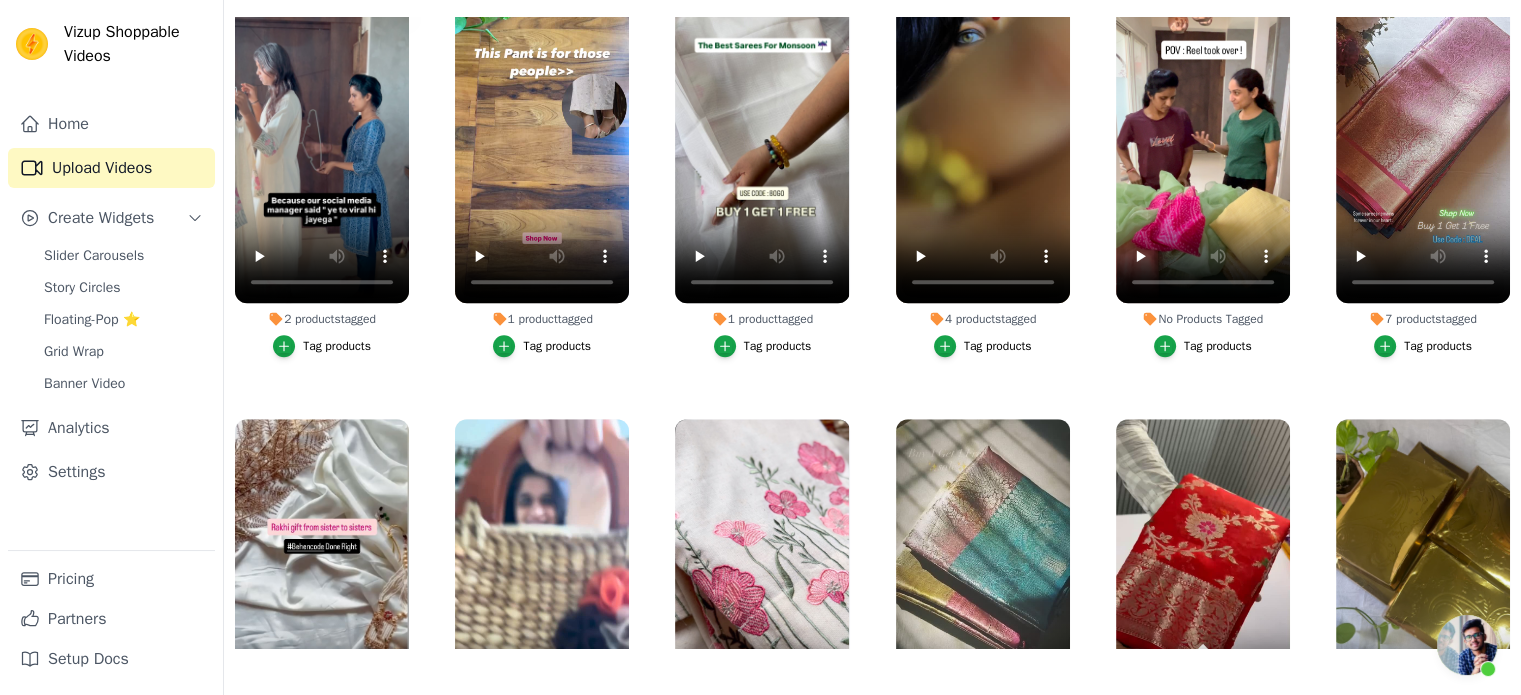 scroll, scrollTop: 1600, scrollLeft: 0, axis: vertical 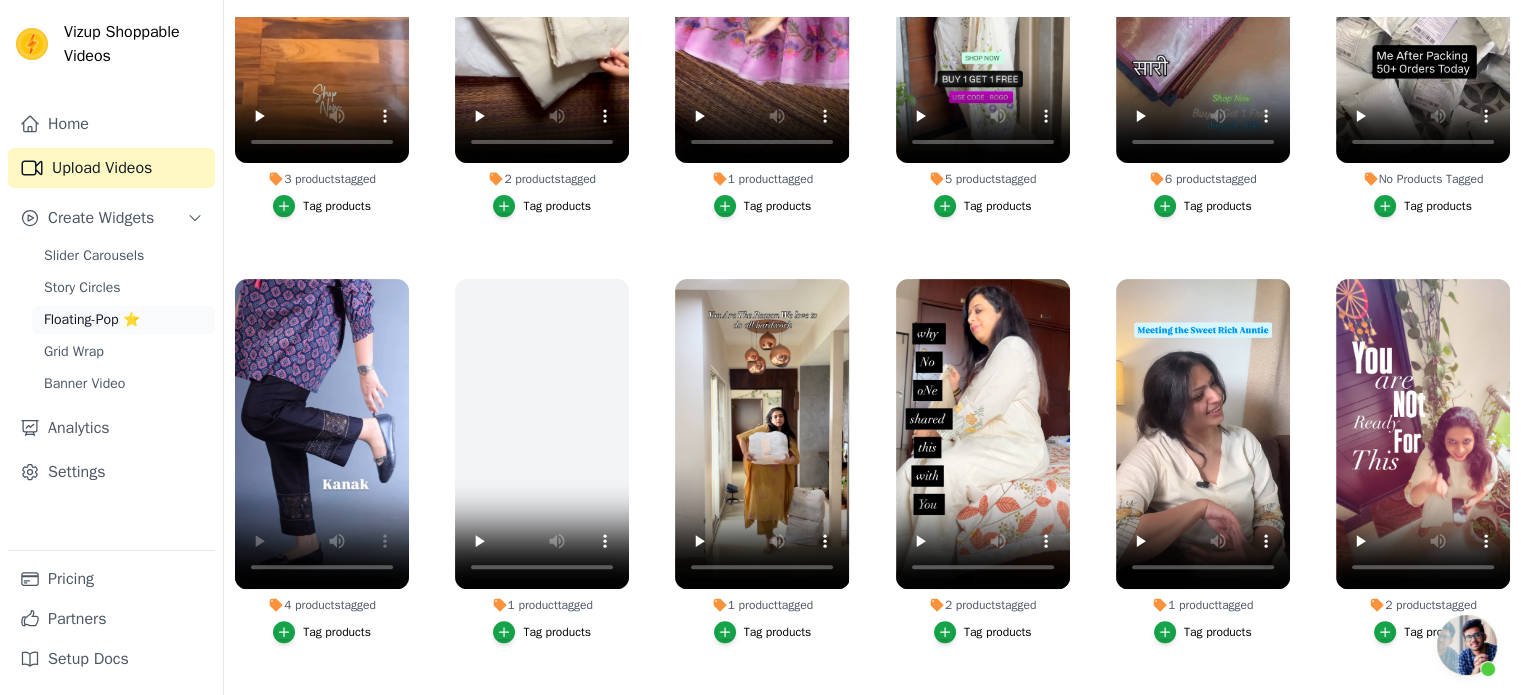 click on "Floating-Pop ⭐" at bounding box center (123, 320) 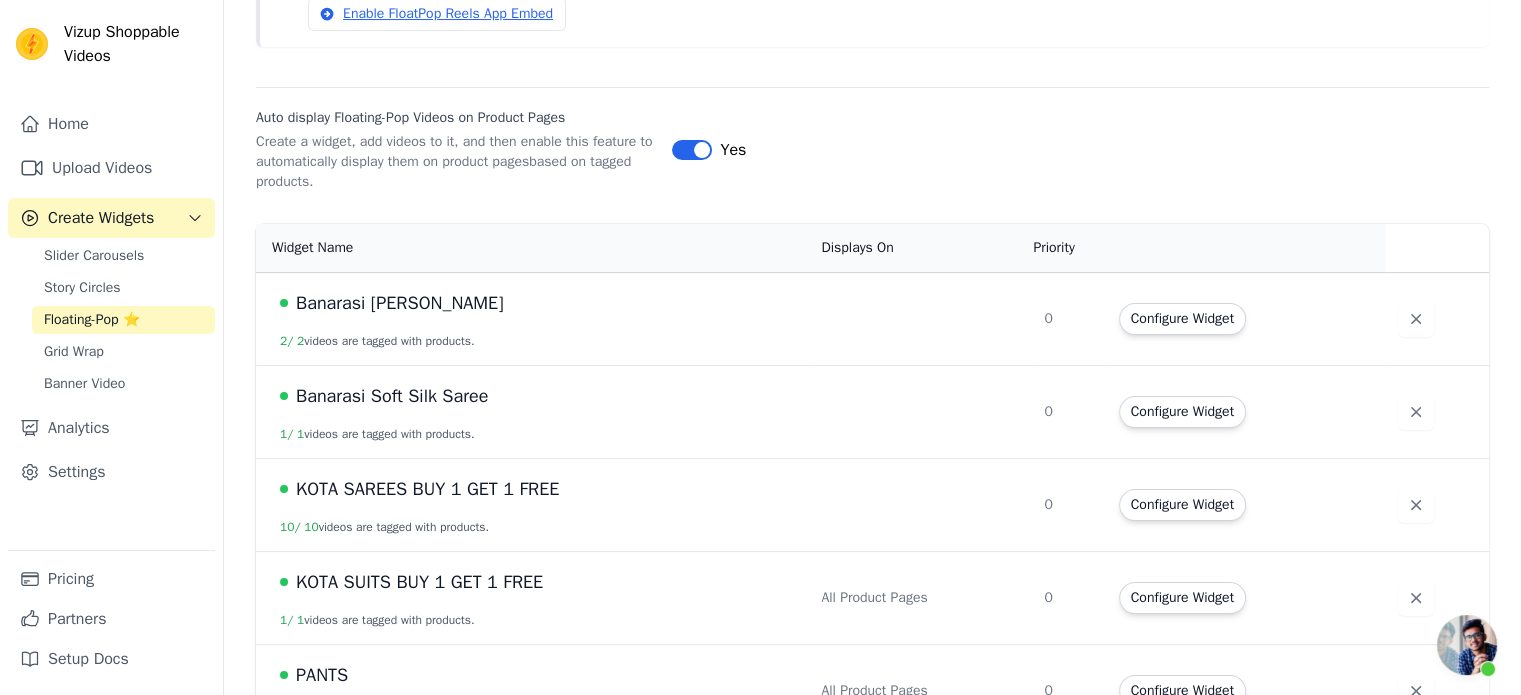 scroll, scrollTop: 295, scrollLeft: 0, axis: vertical 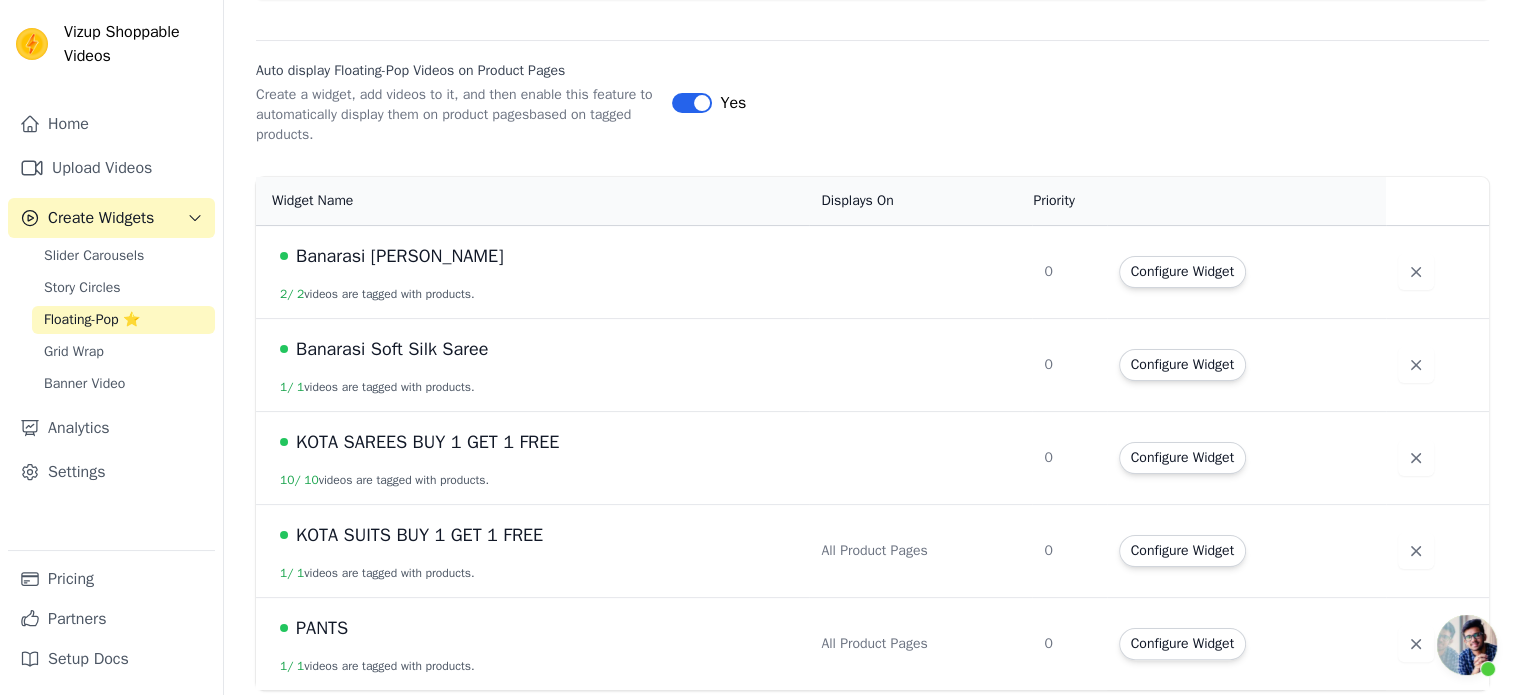 click on "PANTS" at bounding box center (538, 628) 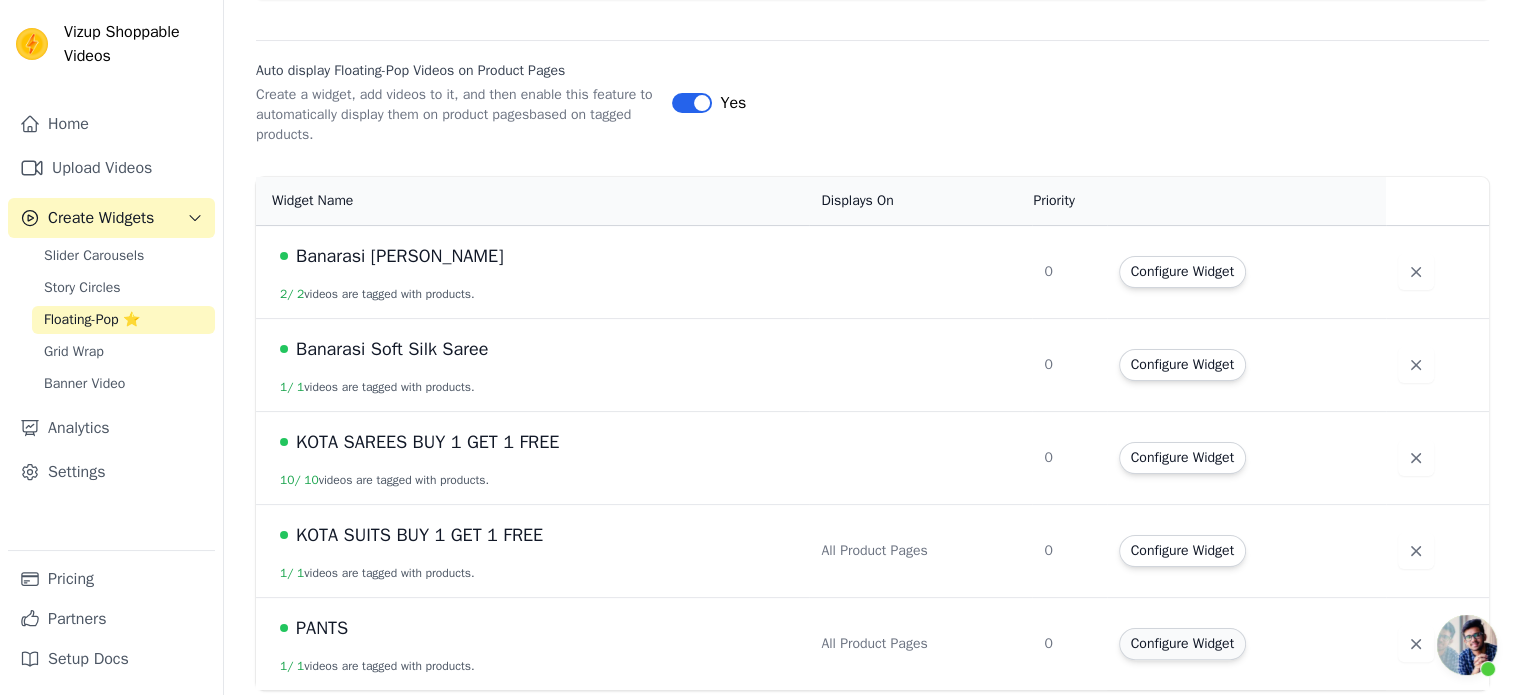 click on "Configure Widget" at bounding box center [1182, 644] 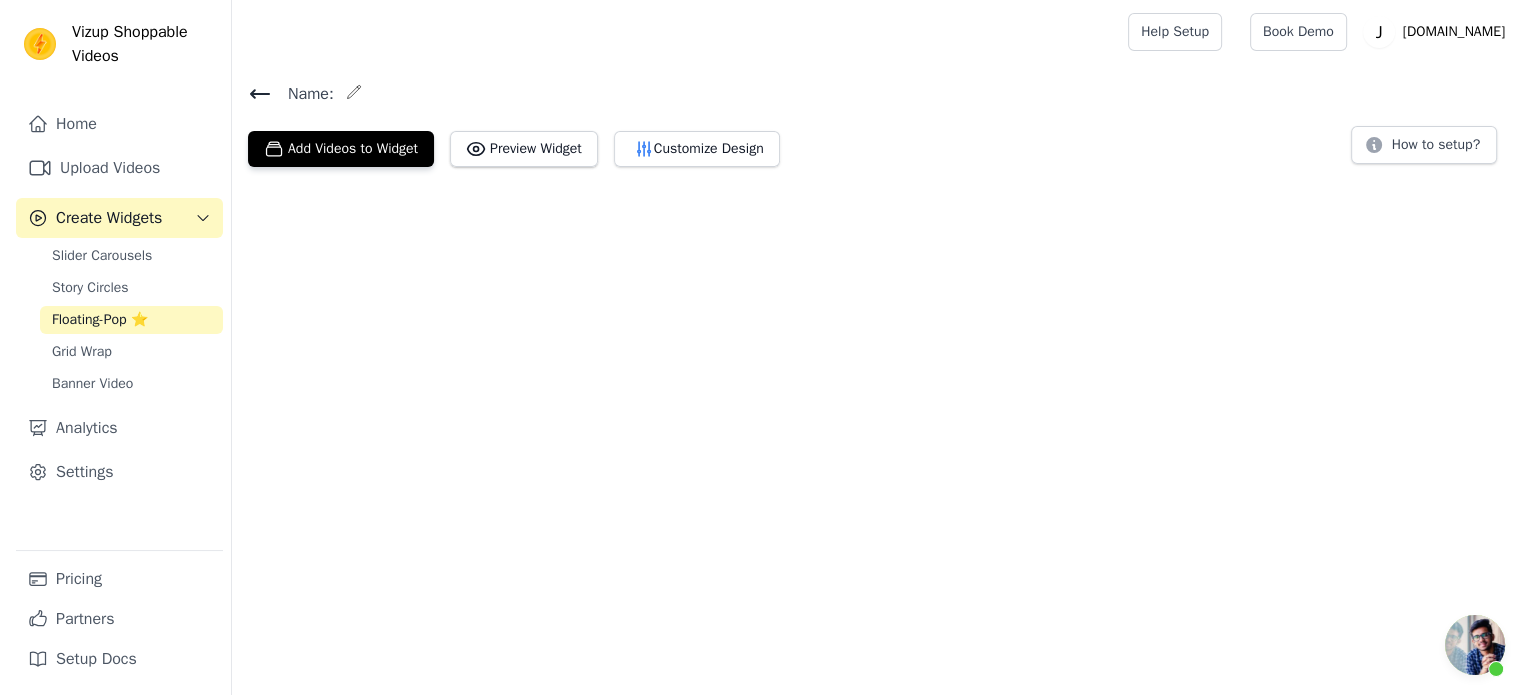 scroll, scrollTop: 0, scrollLeft: 0, axis: both 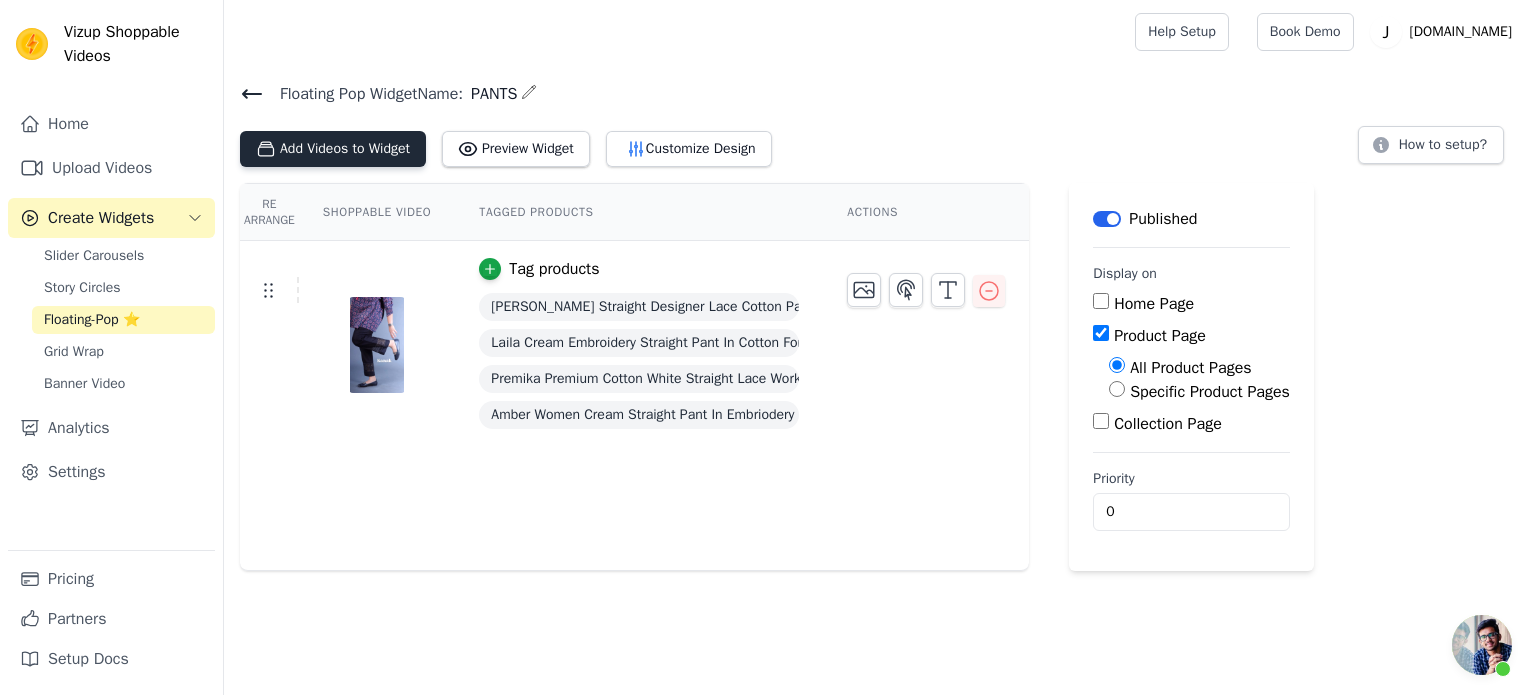 click on "Add Videos to Widget" at bounding box center [333, 149] 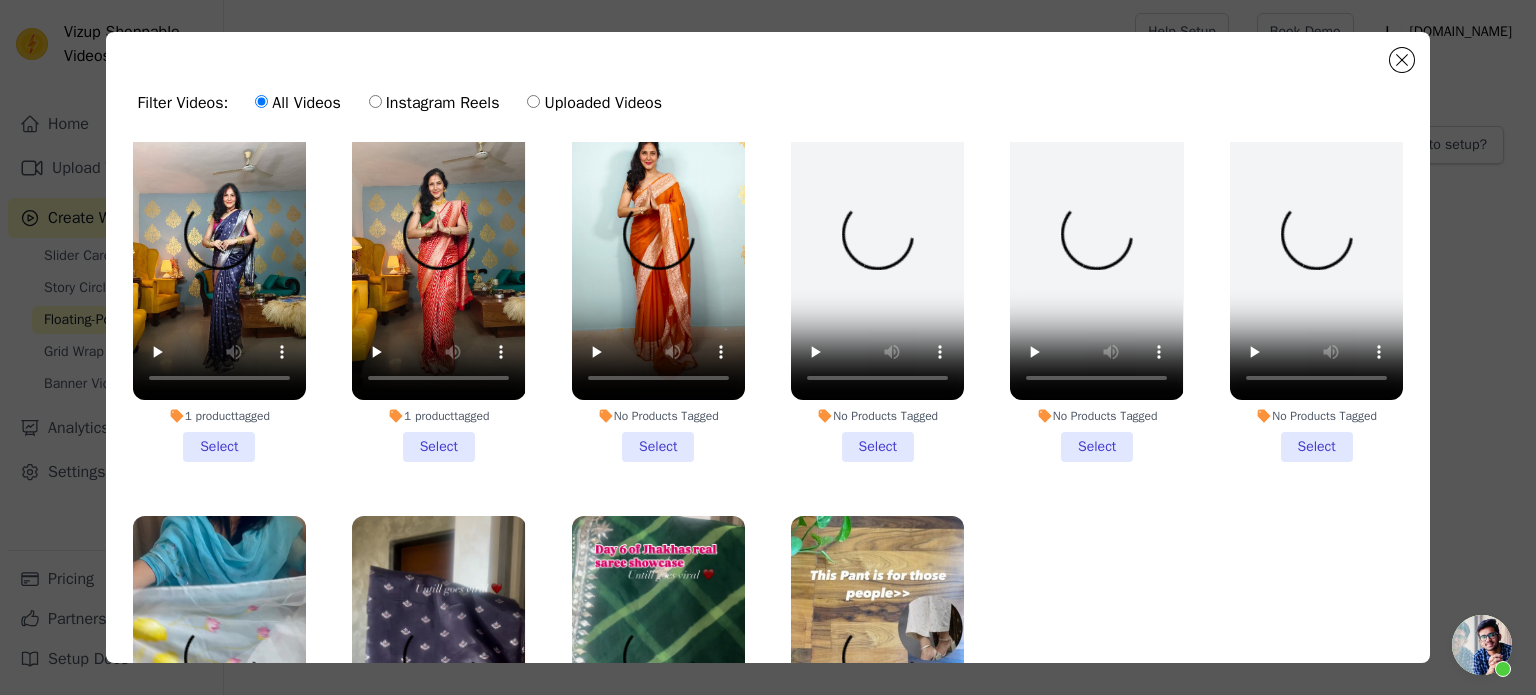 scroll, scrollTop: 5629, scrollLeft: 0, axis: vertical 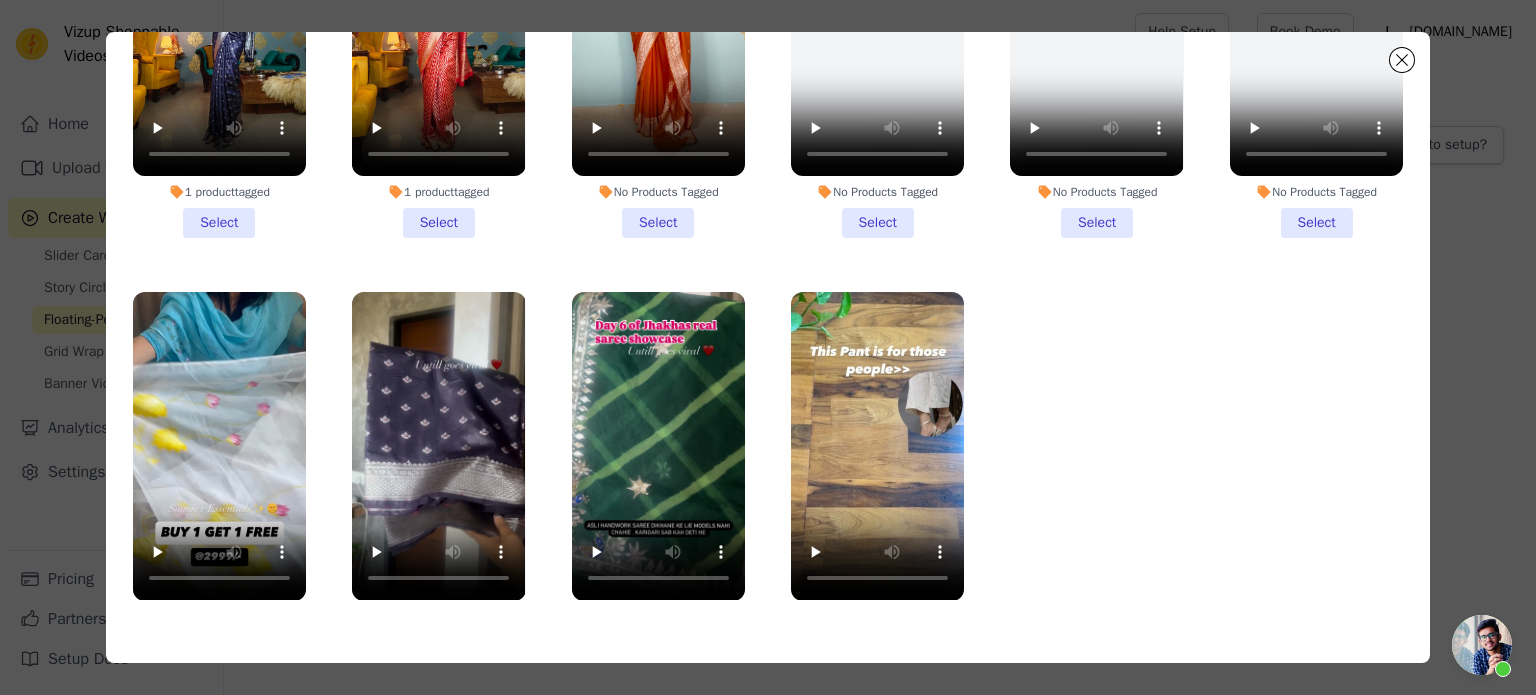 click on "1   product  tagged     Select" at bounding box center (877, 477) 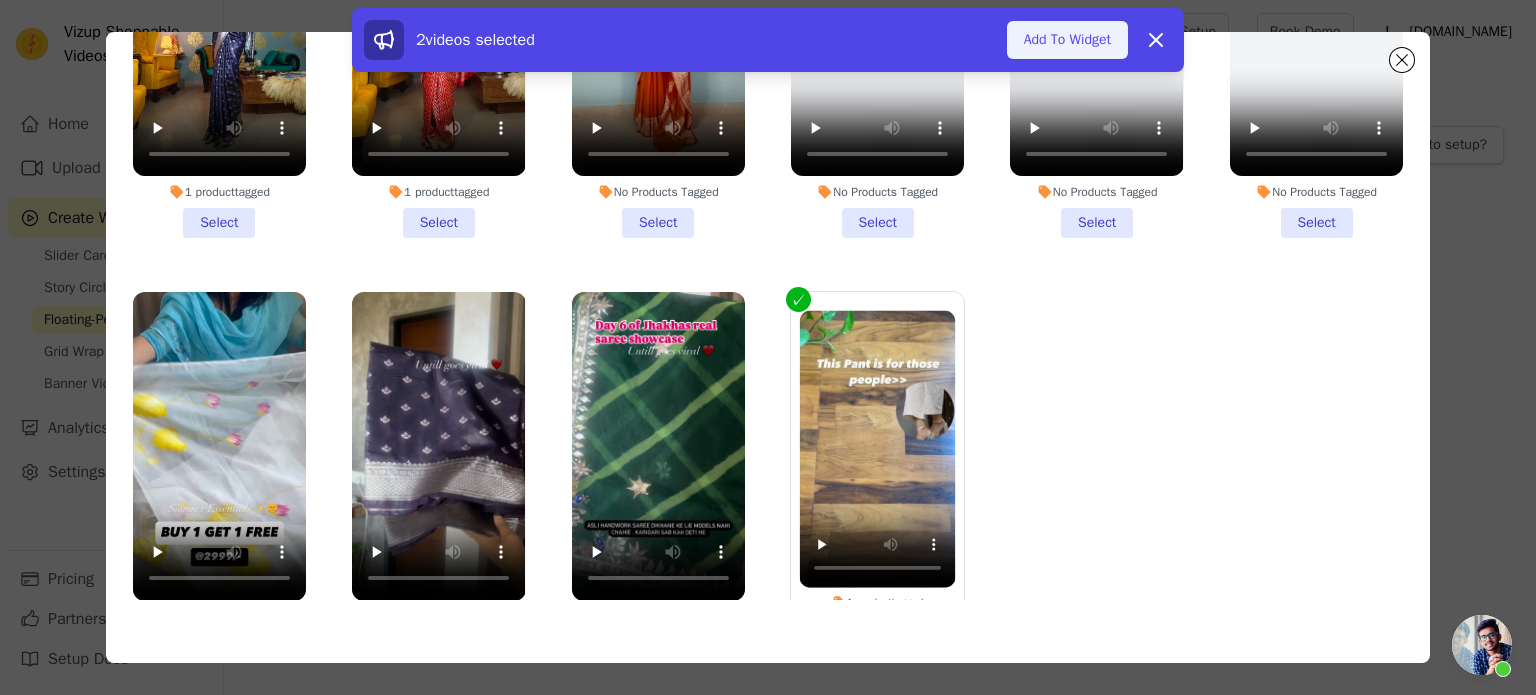 click on "Add To Widget" at bounding box center [1067, 40] 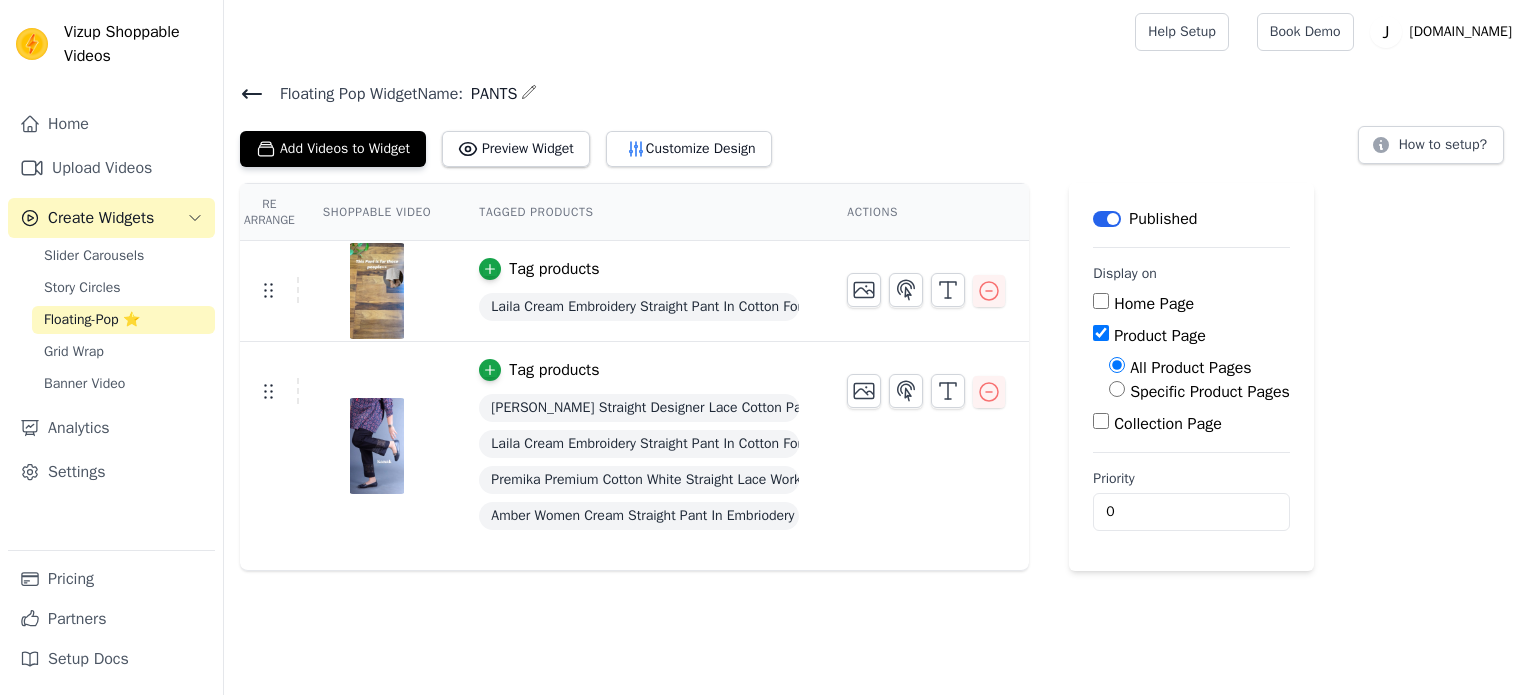 scroll, scrollTop: 0, scrollLeft: 0, axis: both 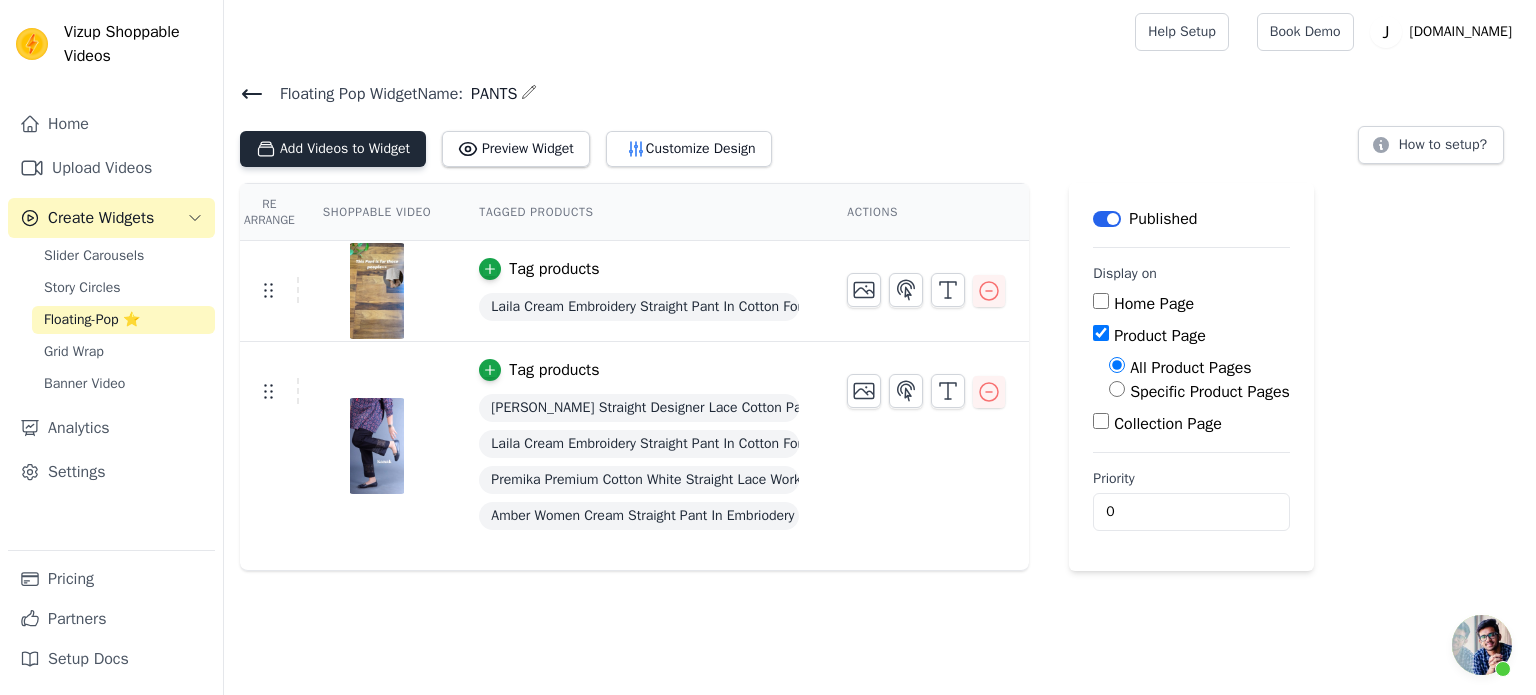 click on "Add Videos to Widget" at bounding box center (333, 149) 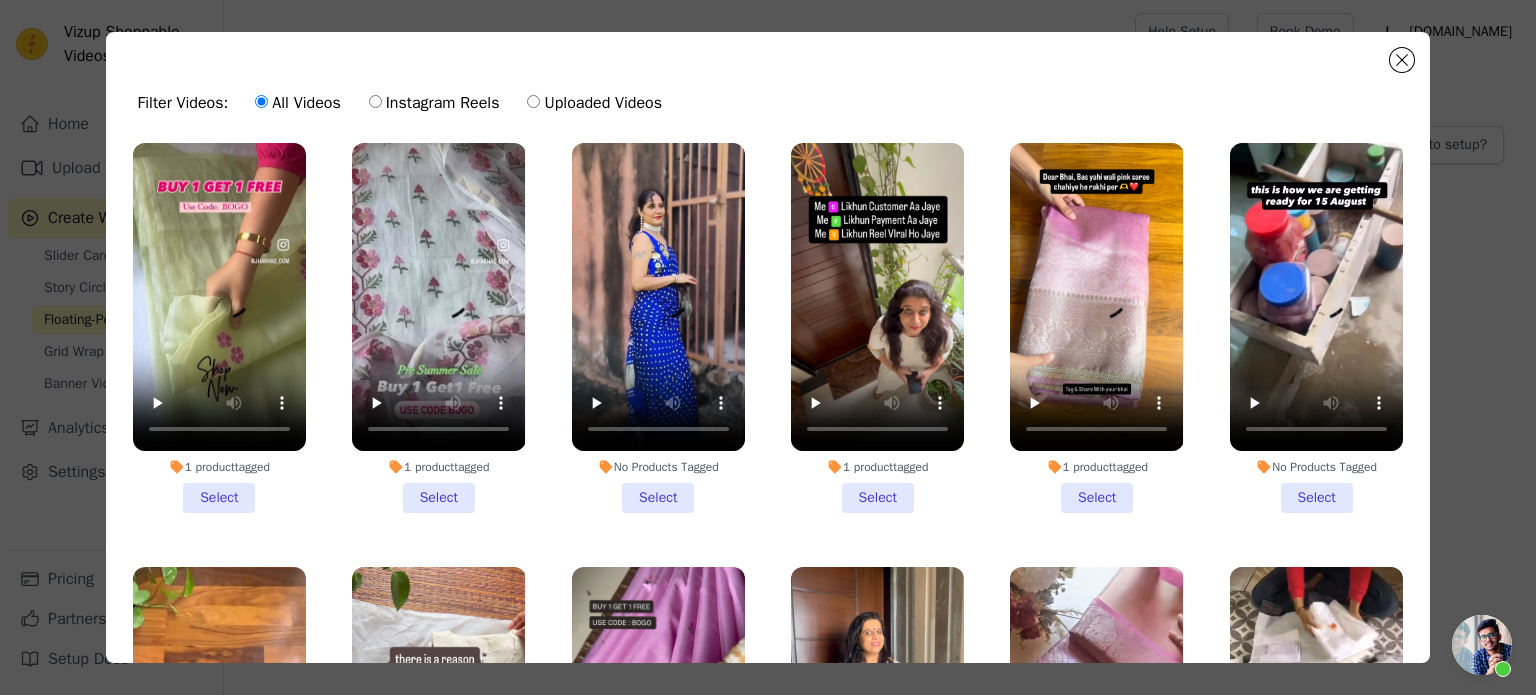 scroll, scrollTop: 0, scrollLeft: 0, axis: both 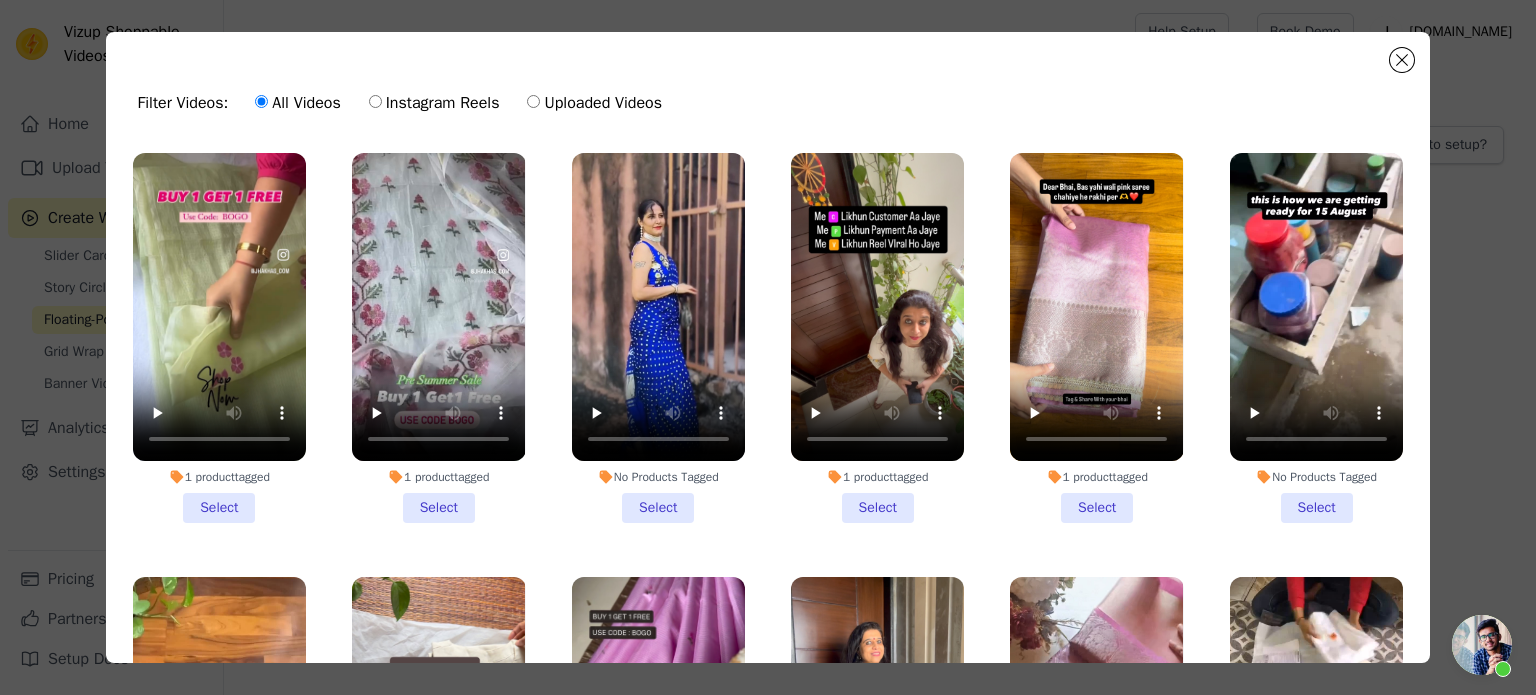 click on "Filter Videos:
All Videos
Instagram Reels
Uploaded Videos" at bounding box center (768, 103) 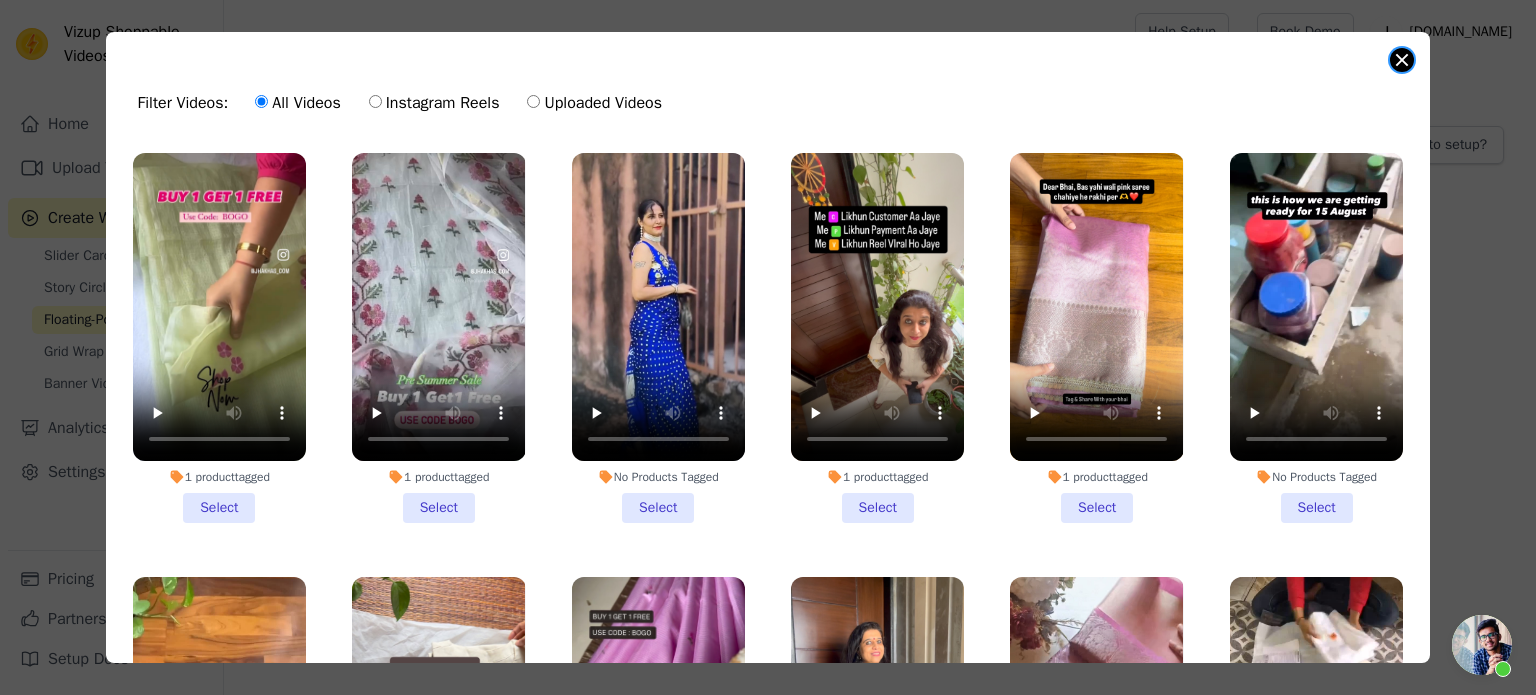 click at bounding box center [1402, 60] 